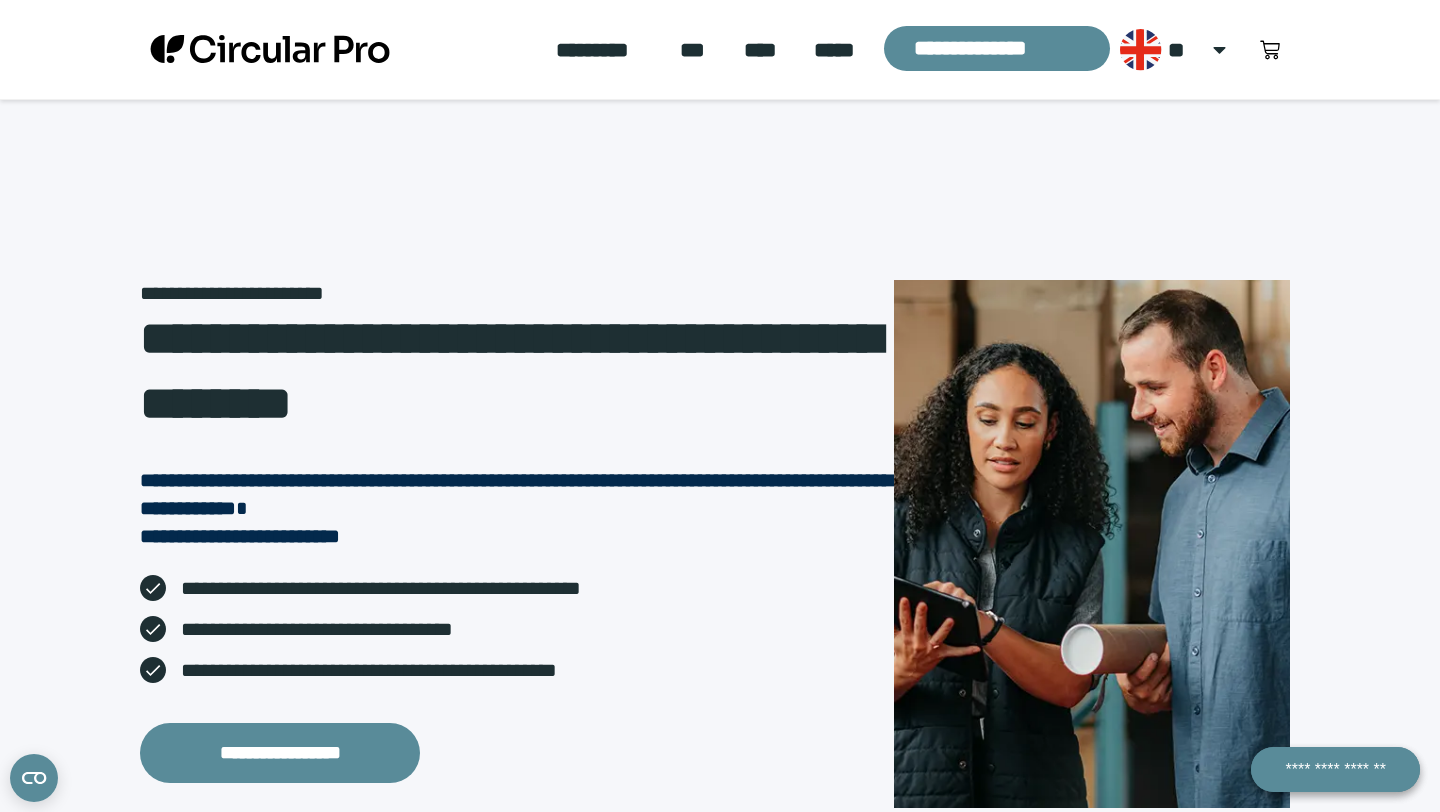 scroll, scrollTop: 0, scrollLeft: 0, axis: both 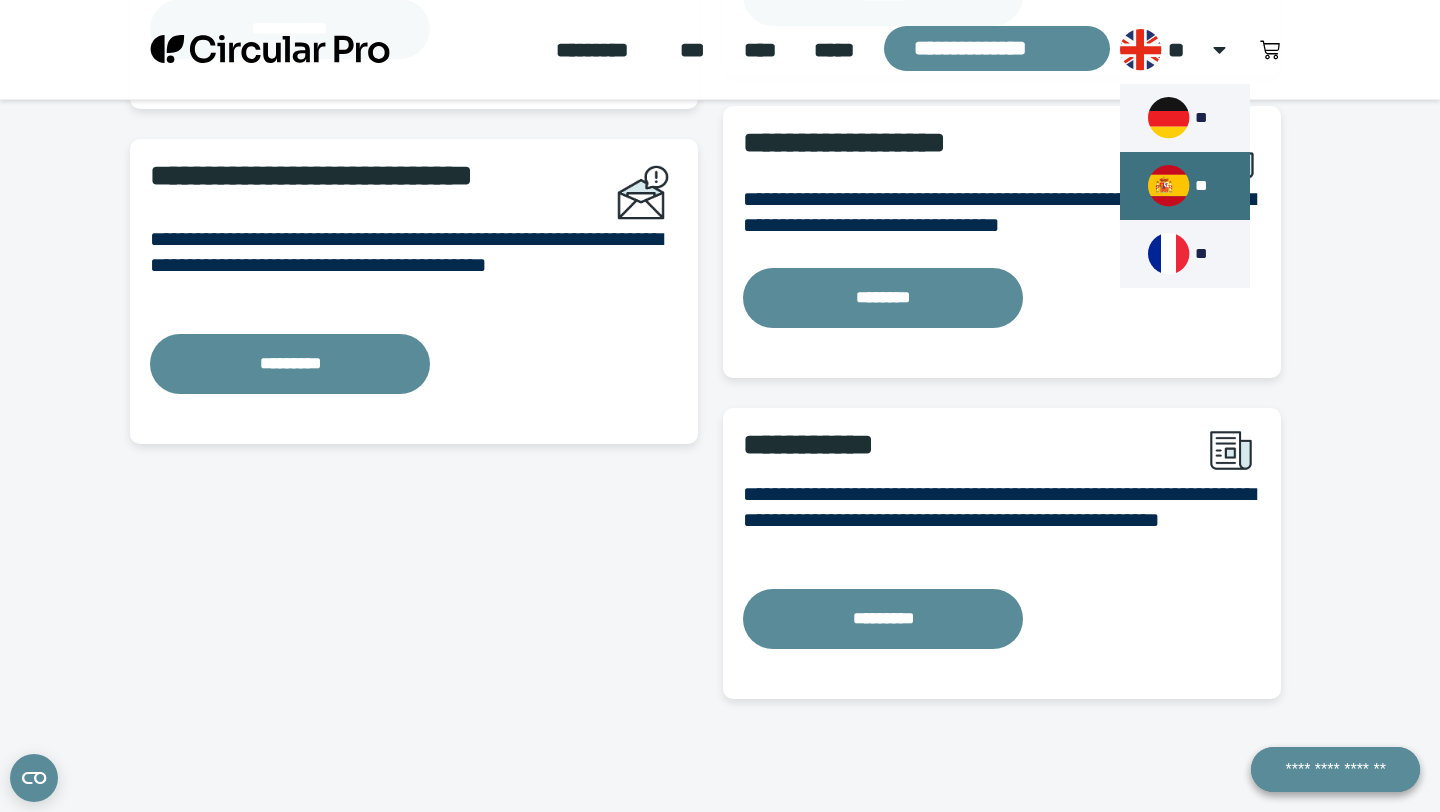click on "**" 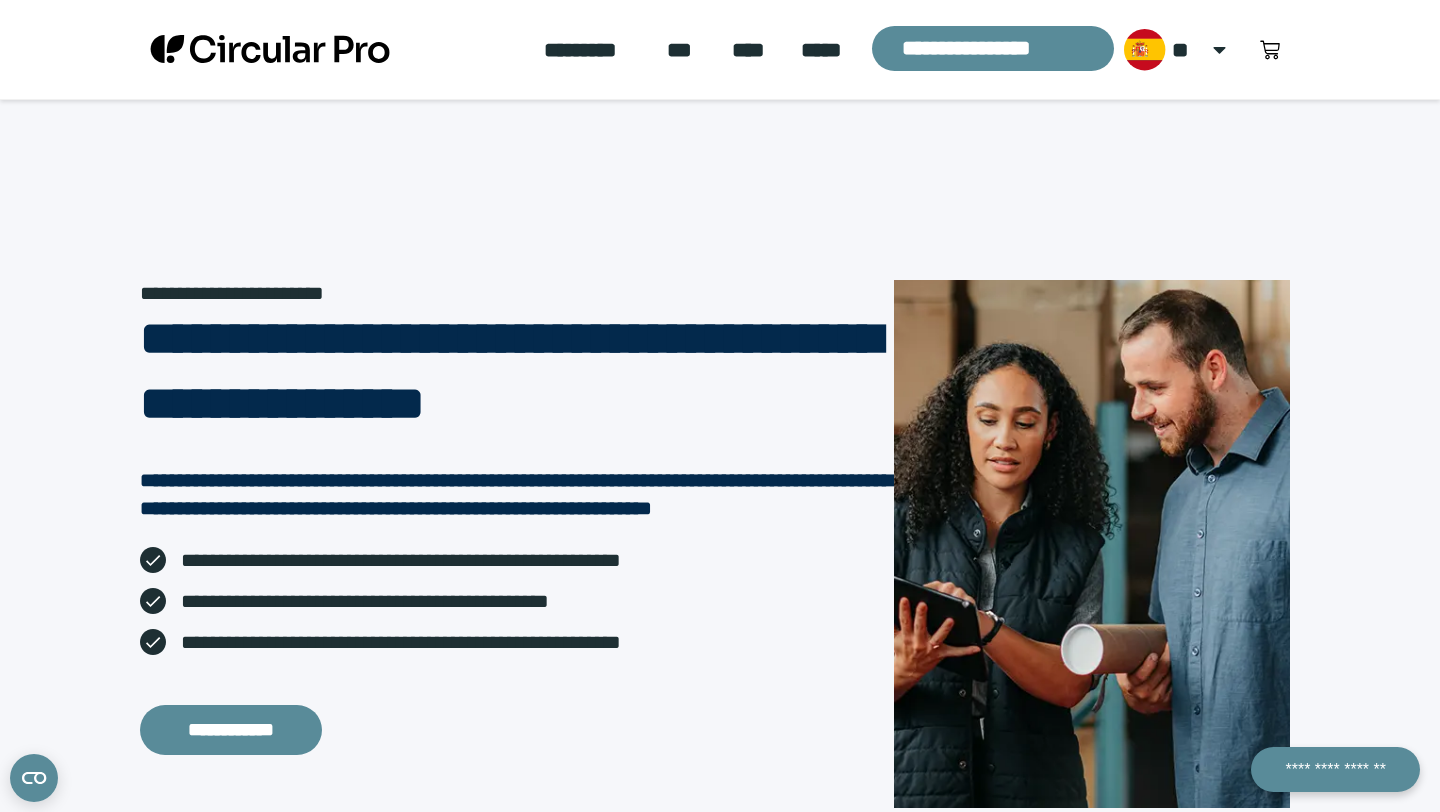 scroll, scrollTop: 0, scrollLeft: 0, axis: both 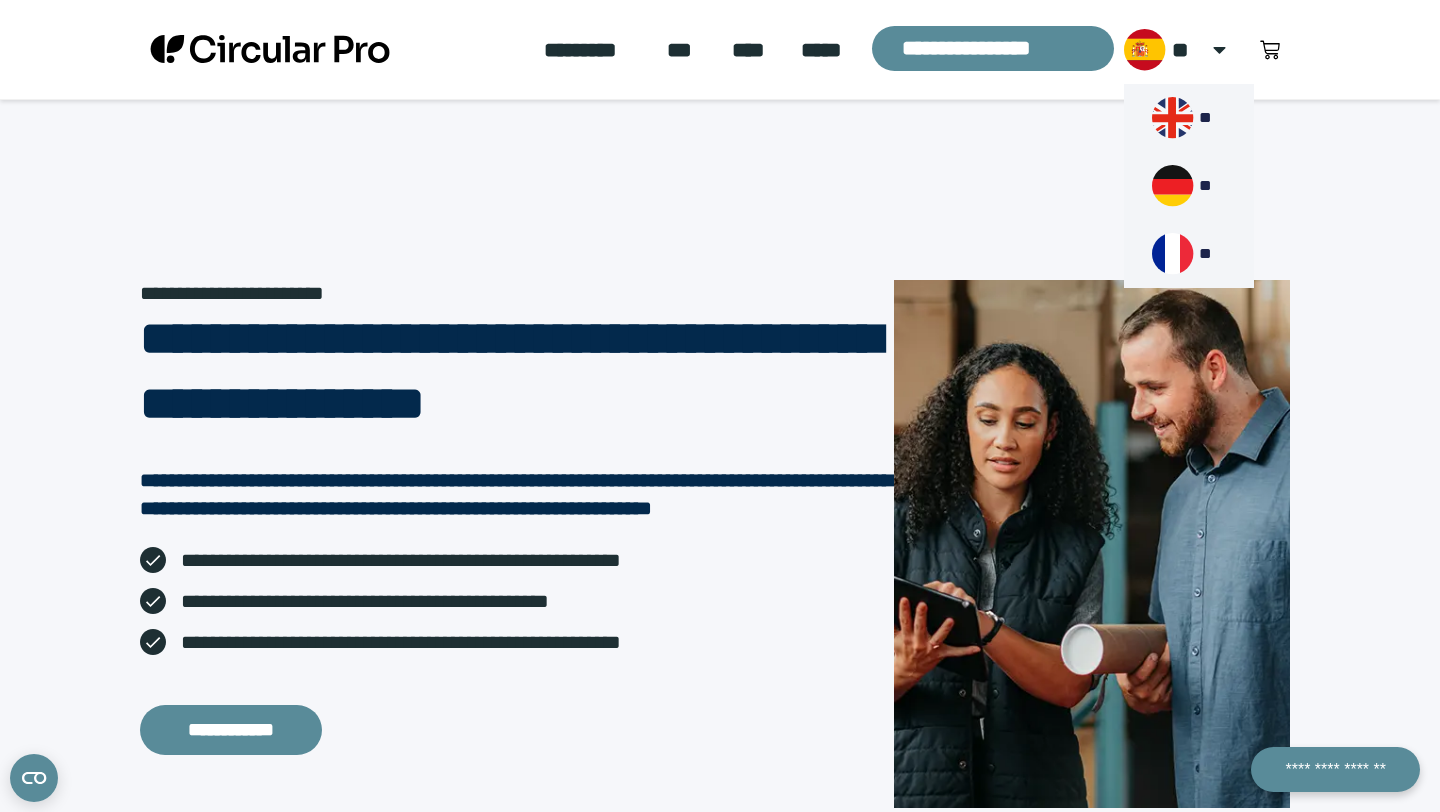 click 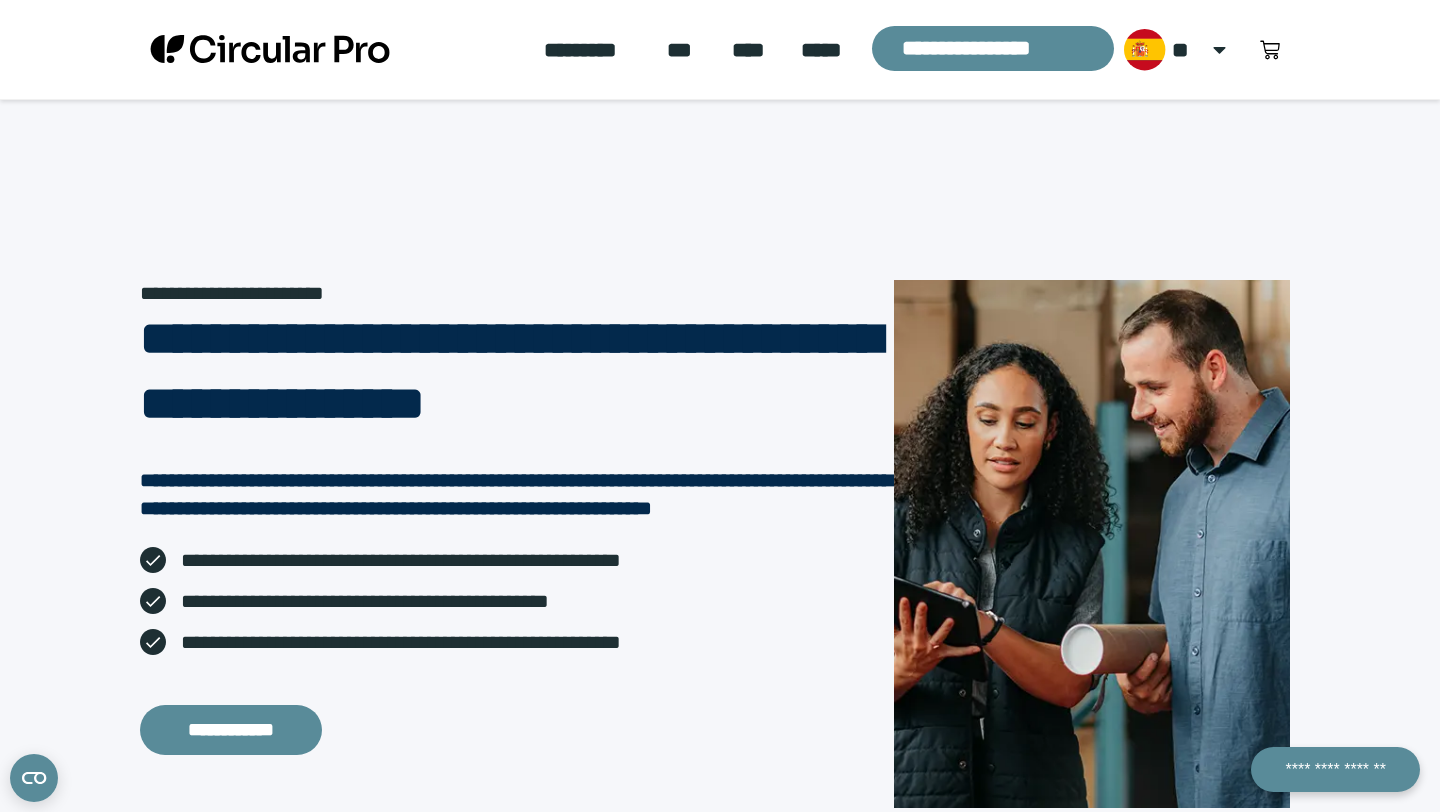 scroll, scrollTop: 0, scrollLeft: 0, axis: both 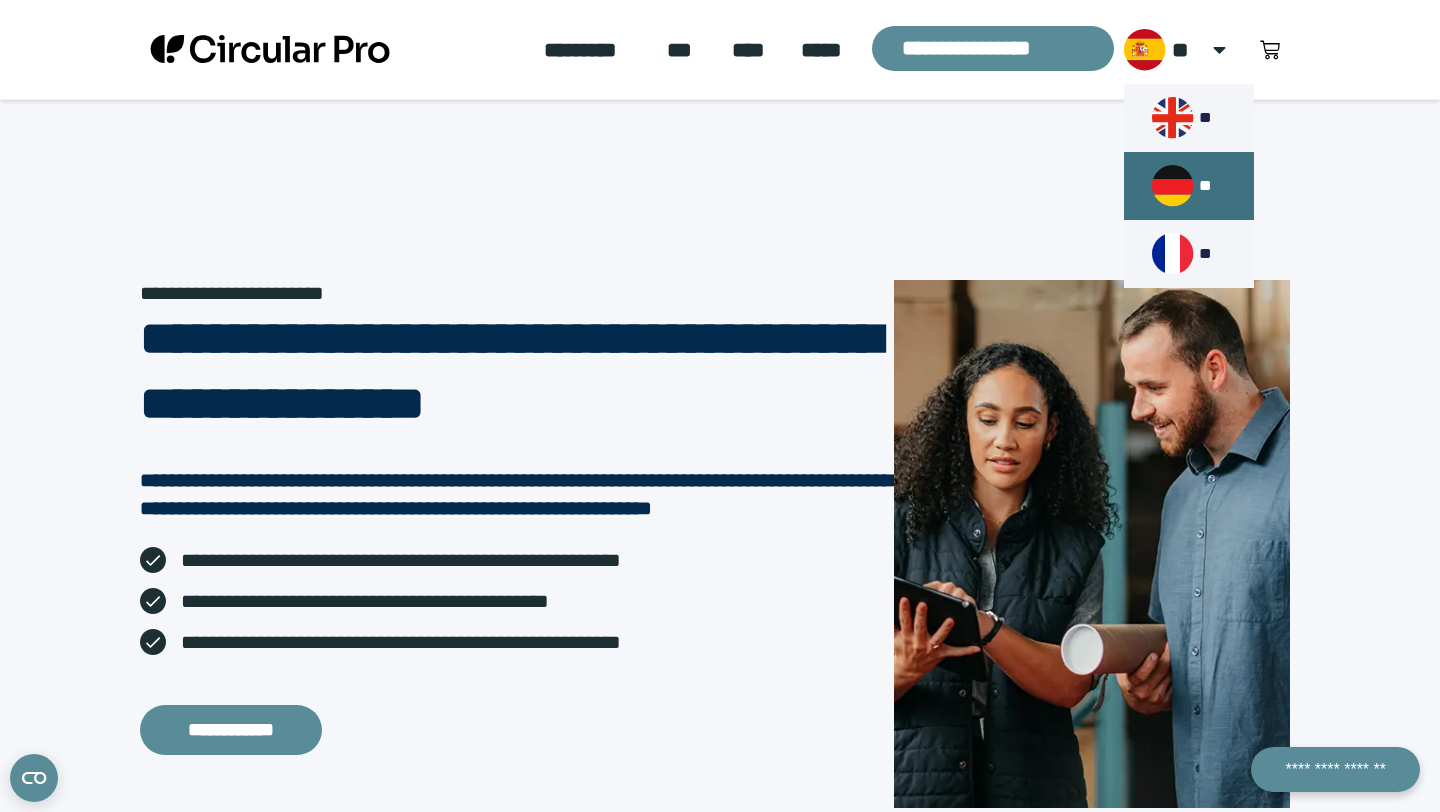 click on "**" 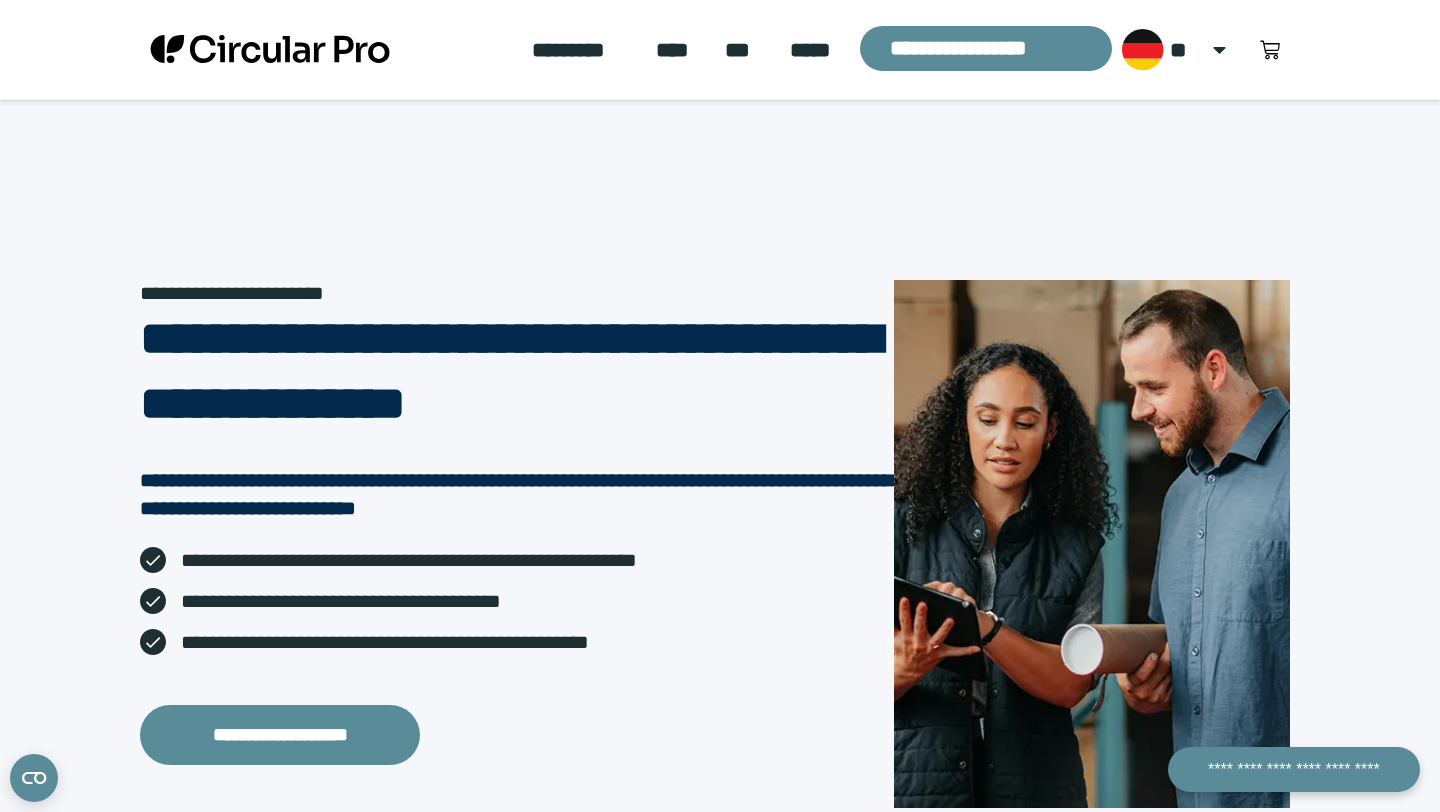 scroll, scrollTop: 0, scrollLeft: 0, axis: both 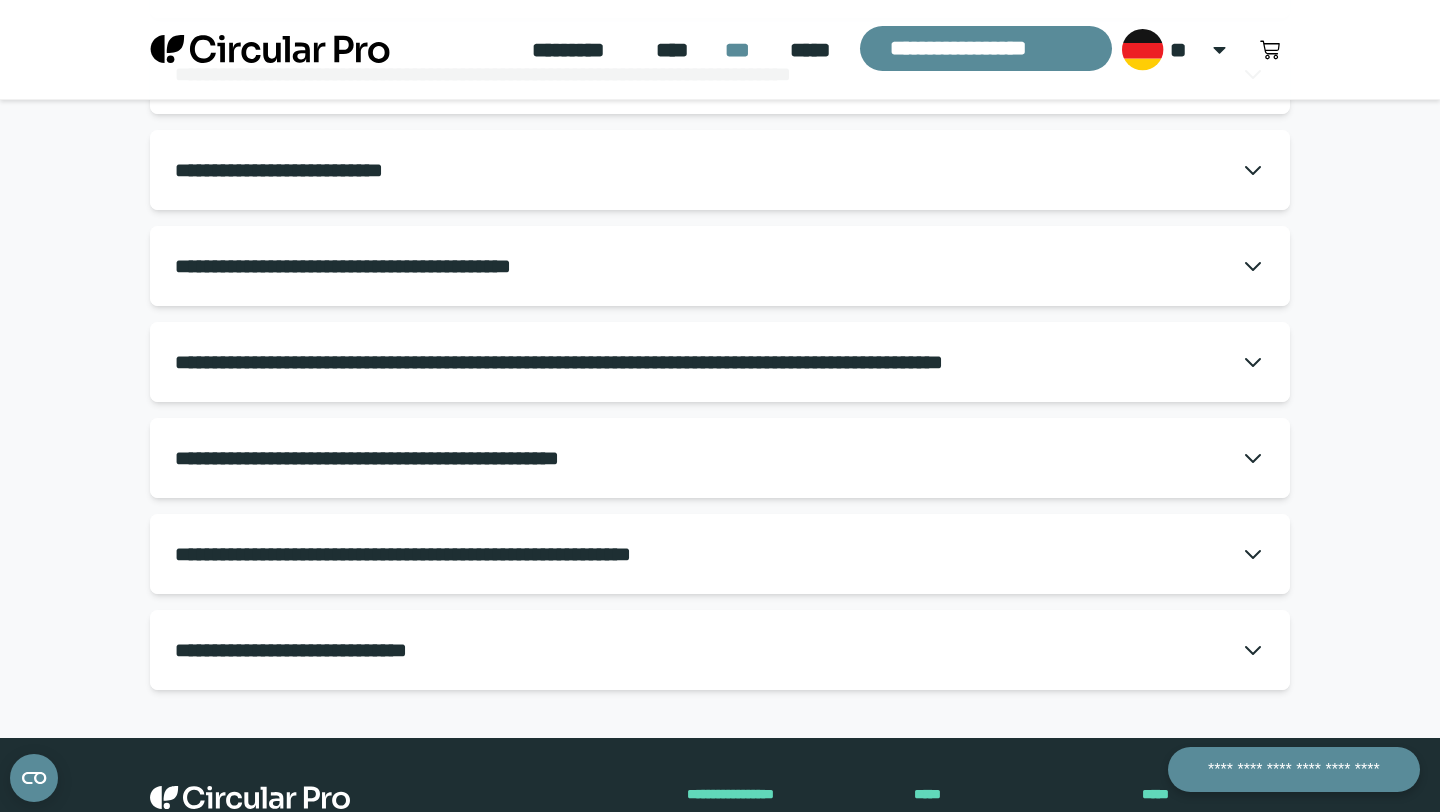 click on "**********" at bounding box center (438, 458) 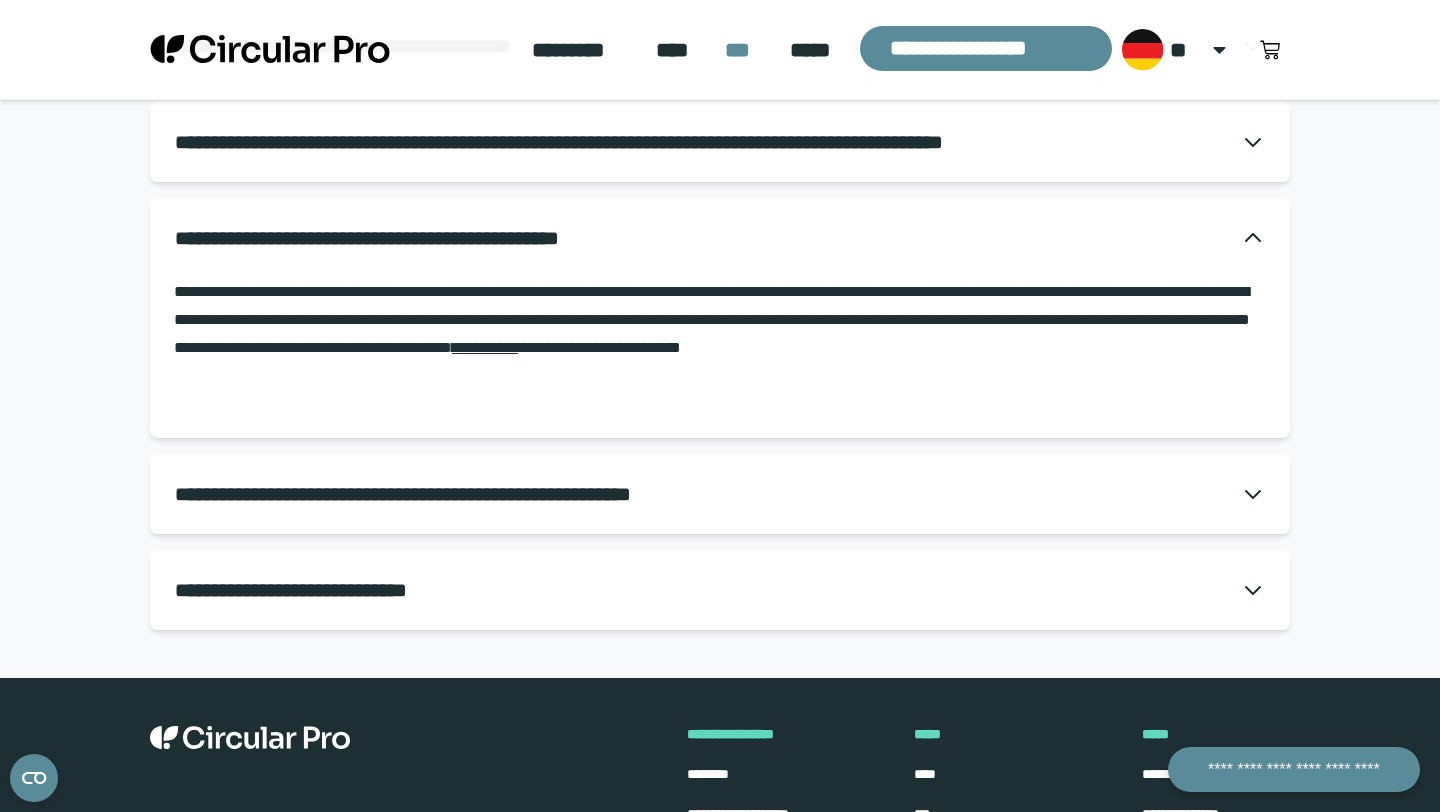 scroll, scrollTop: 875, scrollLeft: 0, axis: vertical 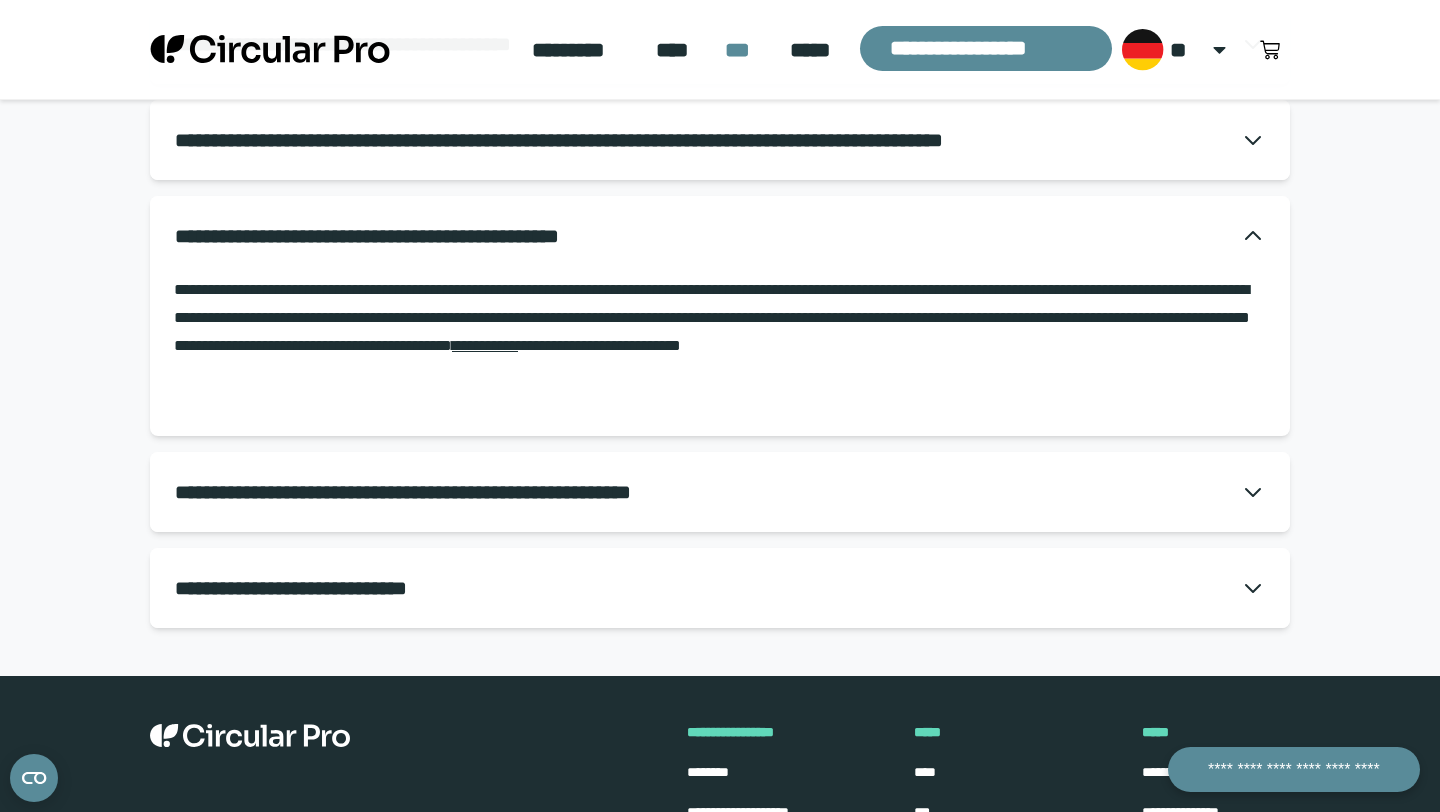 click on "**********" at bounding box center [720, 588] 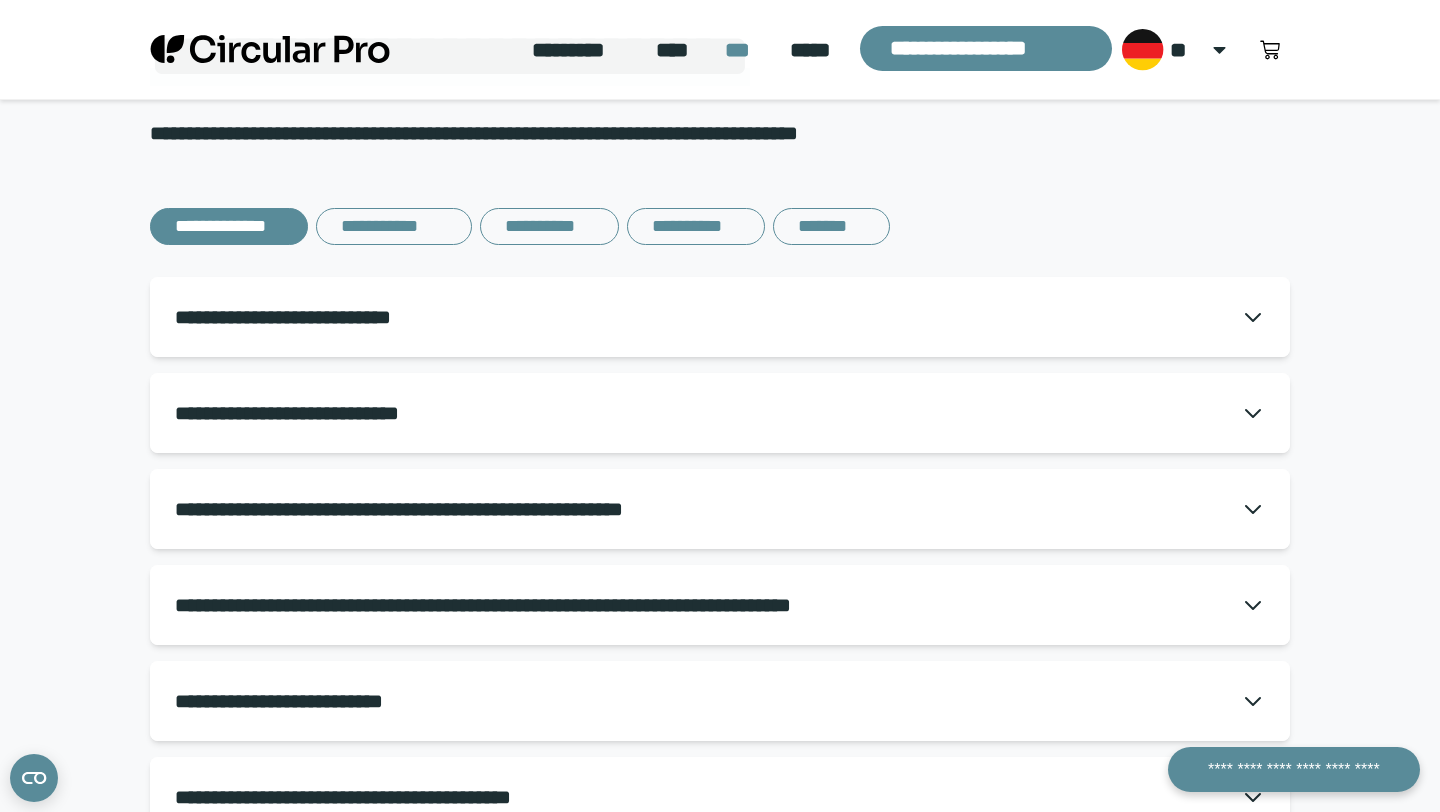 scroll, scrollTop: 0, scrollLeft: 0, axis: both 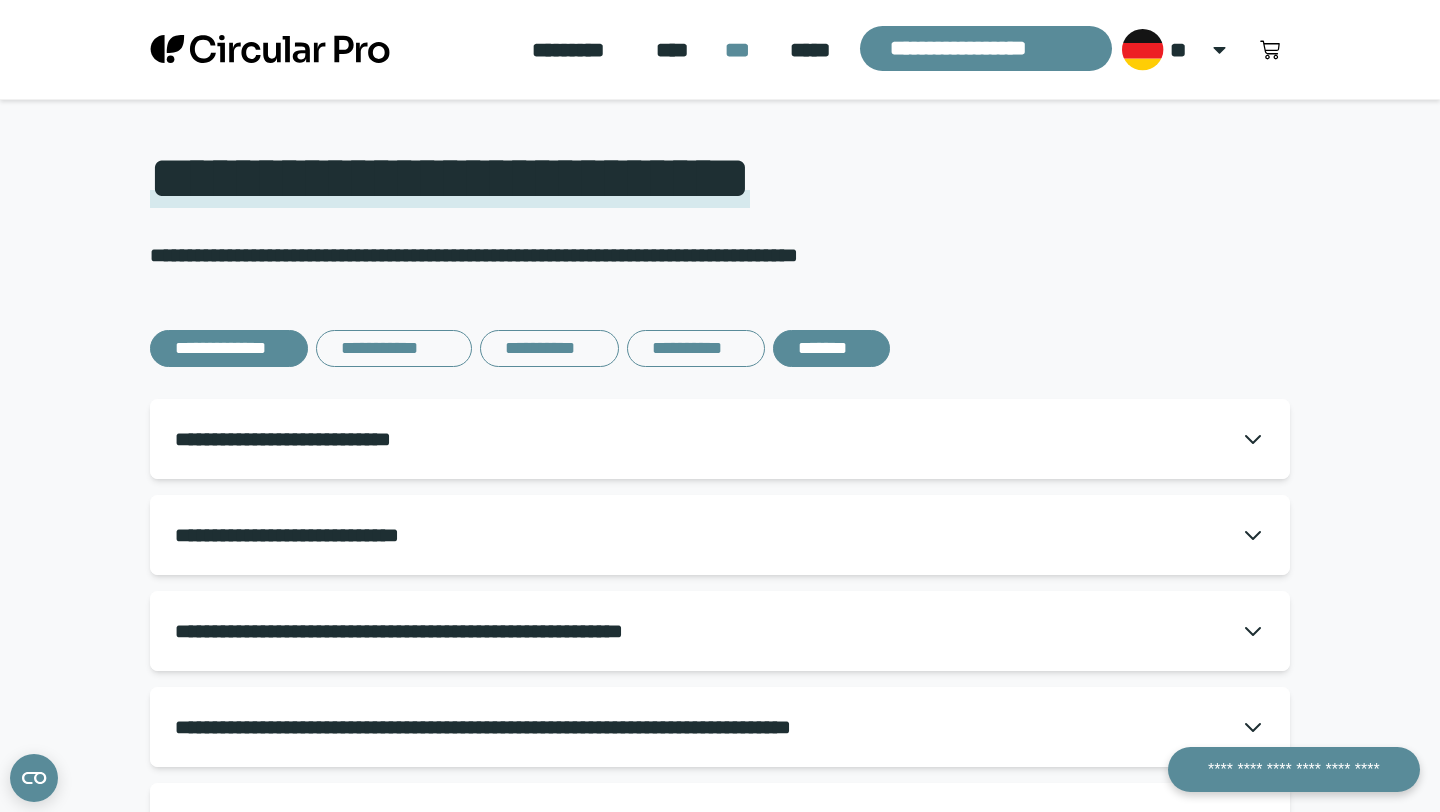 click on "*******" at bounding box center (832, 348) 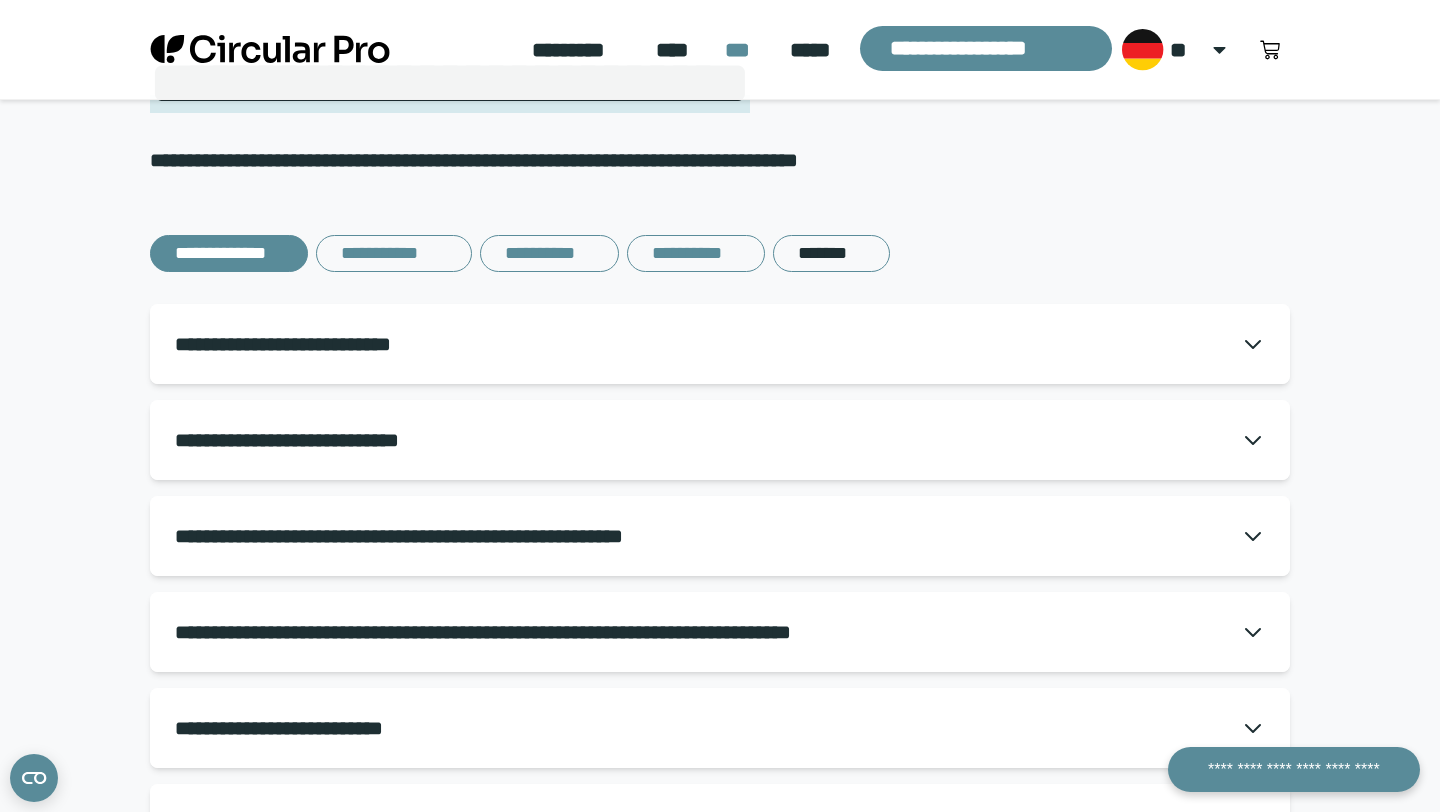 scroll, scrollTop: 83, scrollLeft: 0, axis: vertical 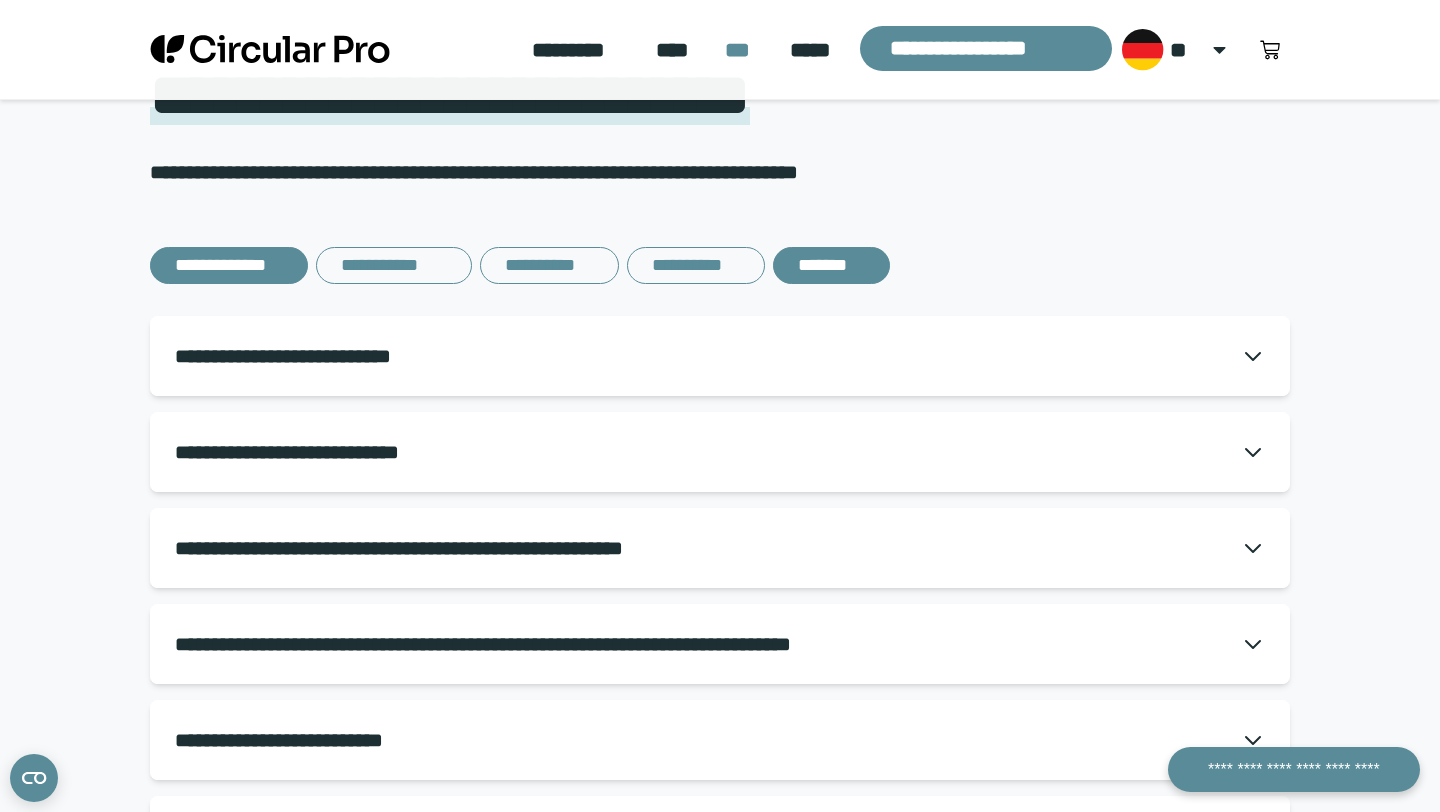 click on "*******" at bounding box center [832, 265] 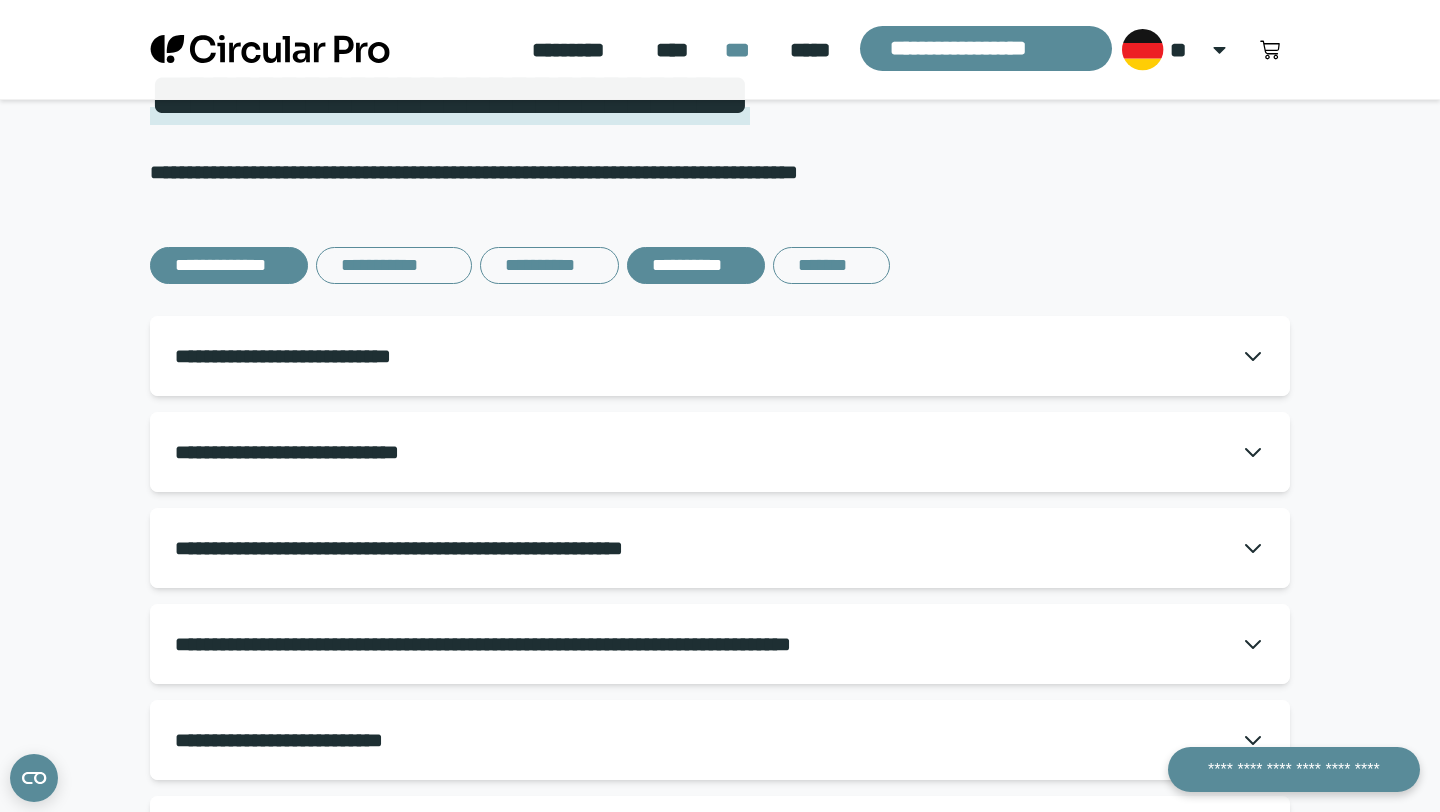 click on "**********" at bounding box center (696, 265) 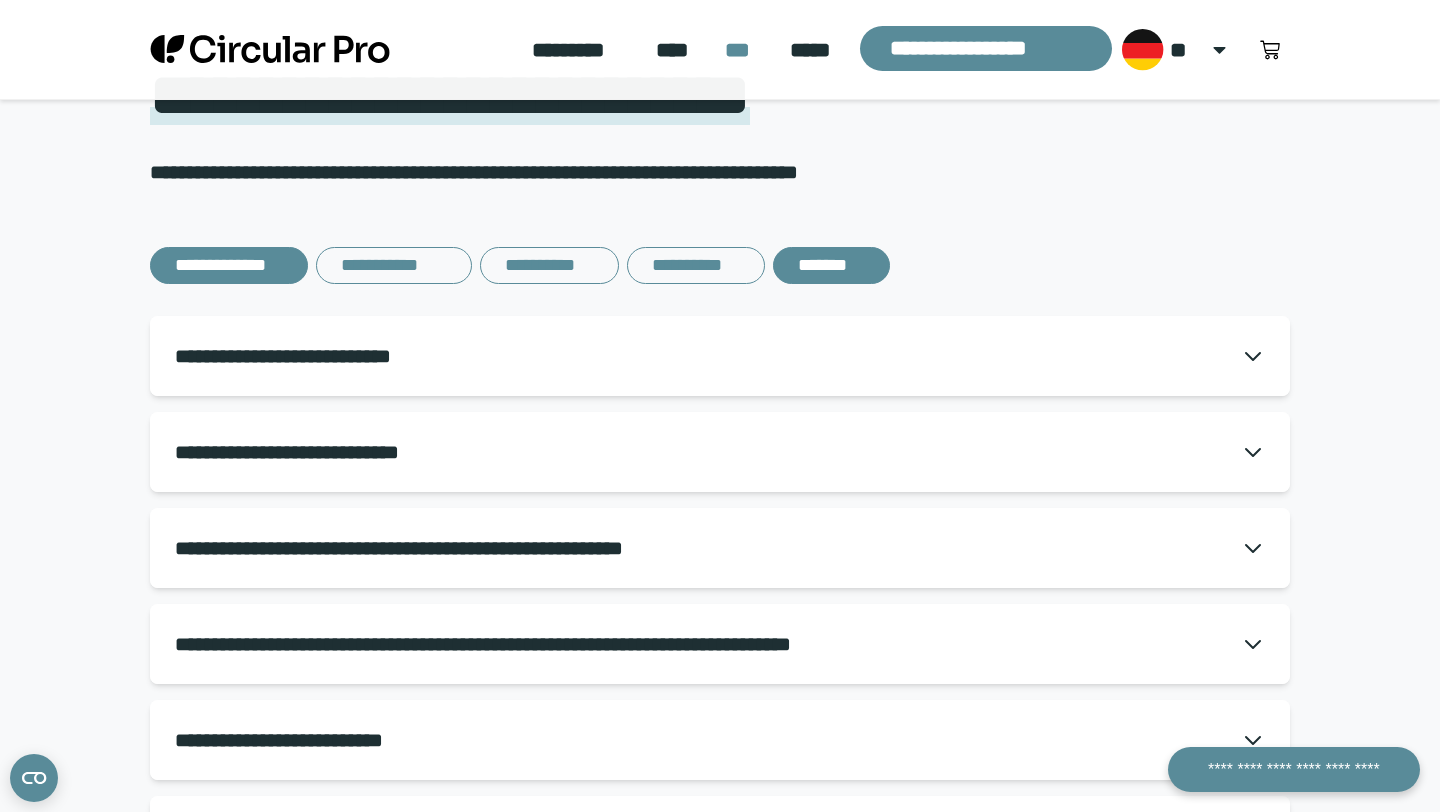 click on "*******" at bounding box center (832, 265) 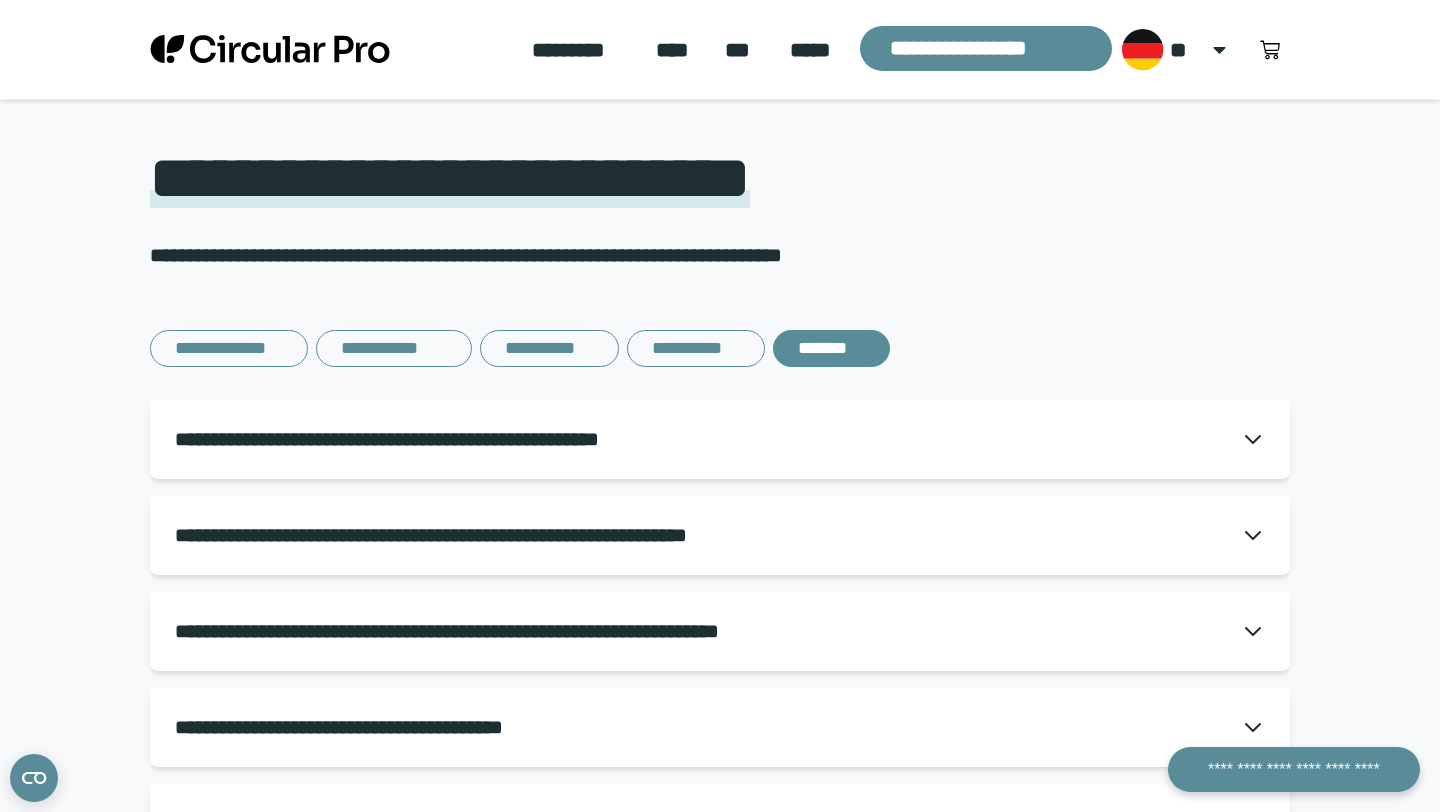 scroll, scrollTop: 0, scrollLeft: 0, axis: both 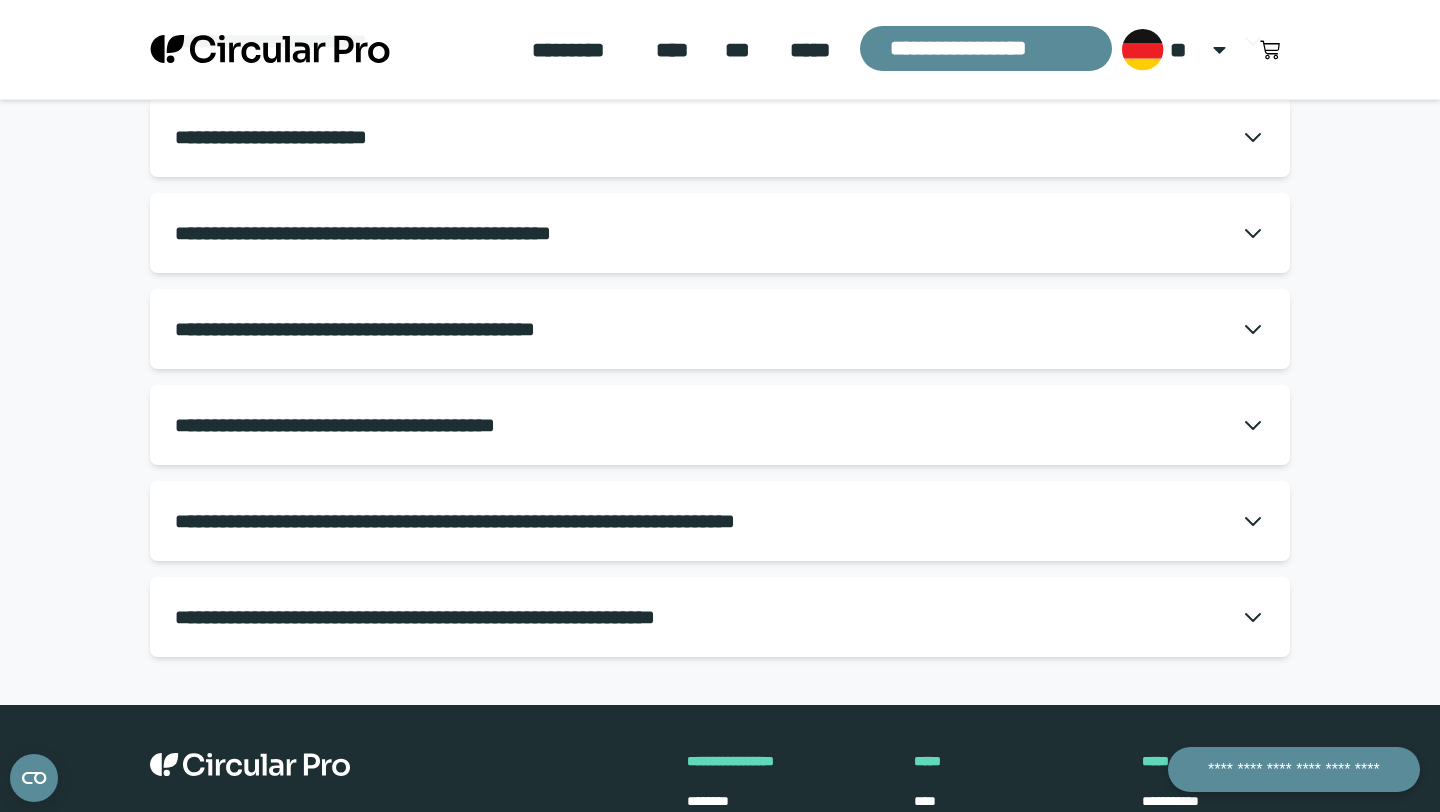 click on "**********" at bounding box center (720, 521) 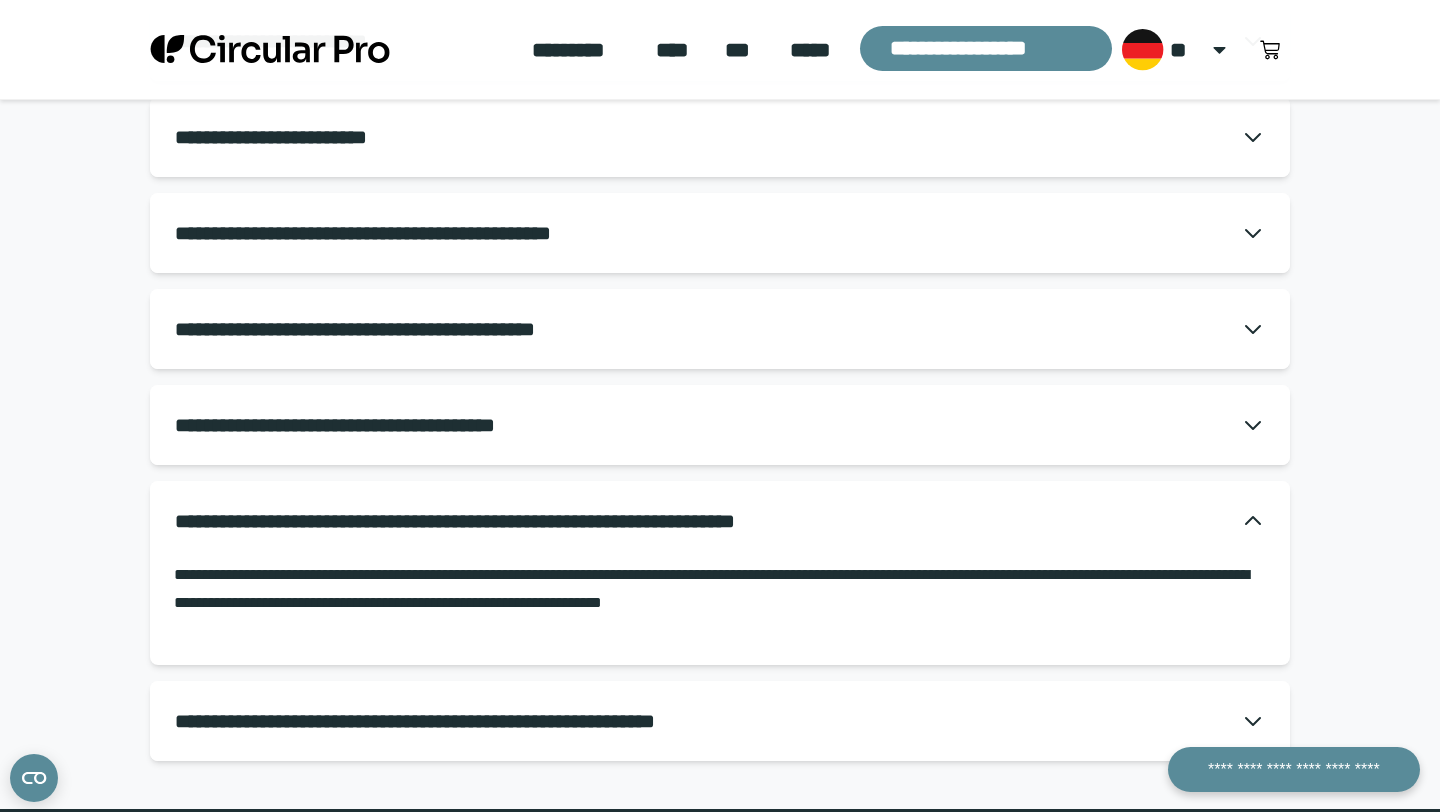 click on "**********" at bounding box center (483, 721) 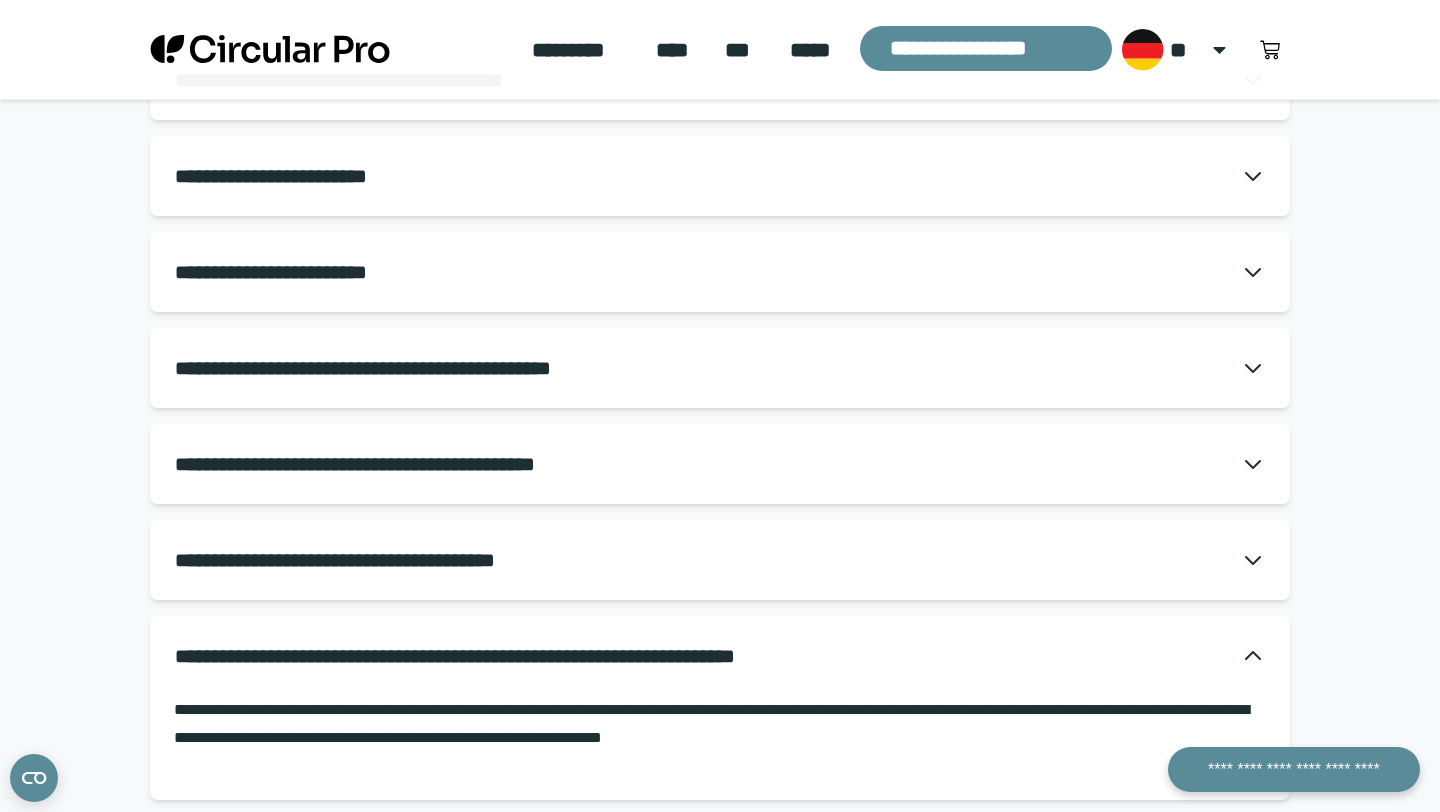 scroll, scrollTop: 640, scrollLeft: 0, axis: vertical 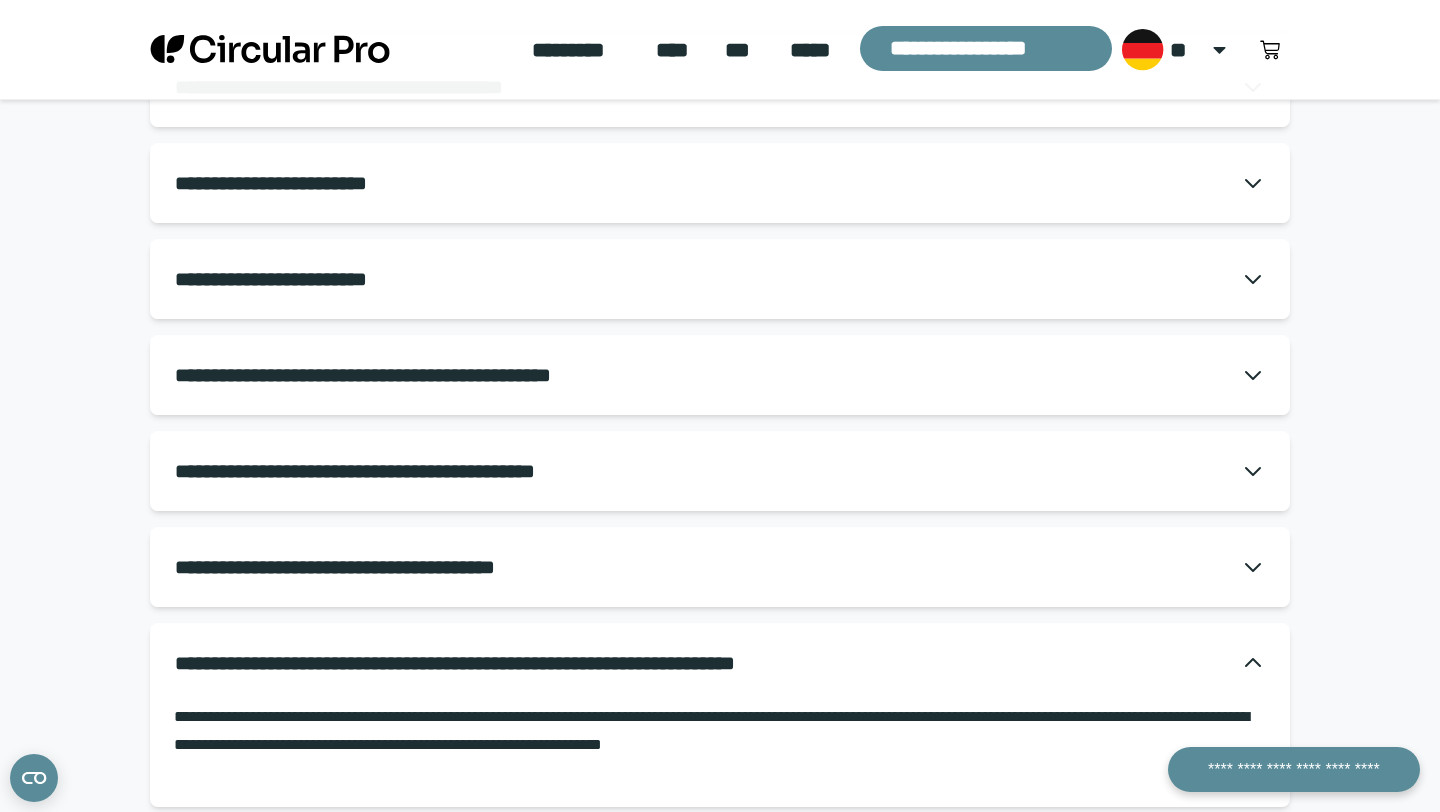 click on "**********" at bounding box center (720, 471) 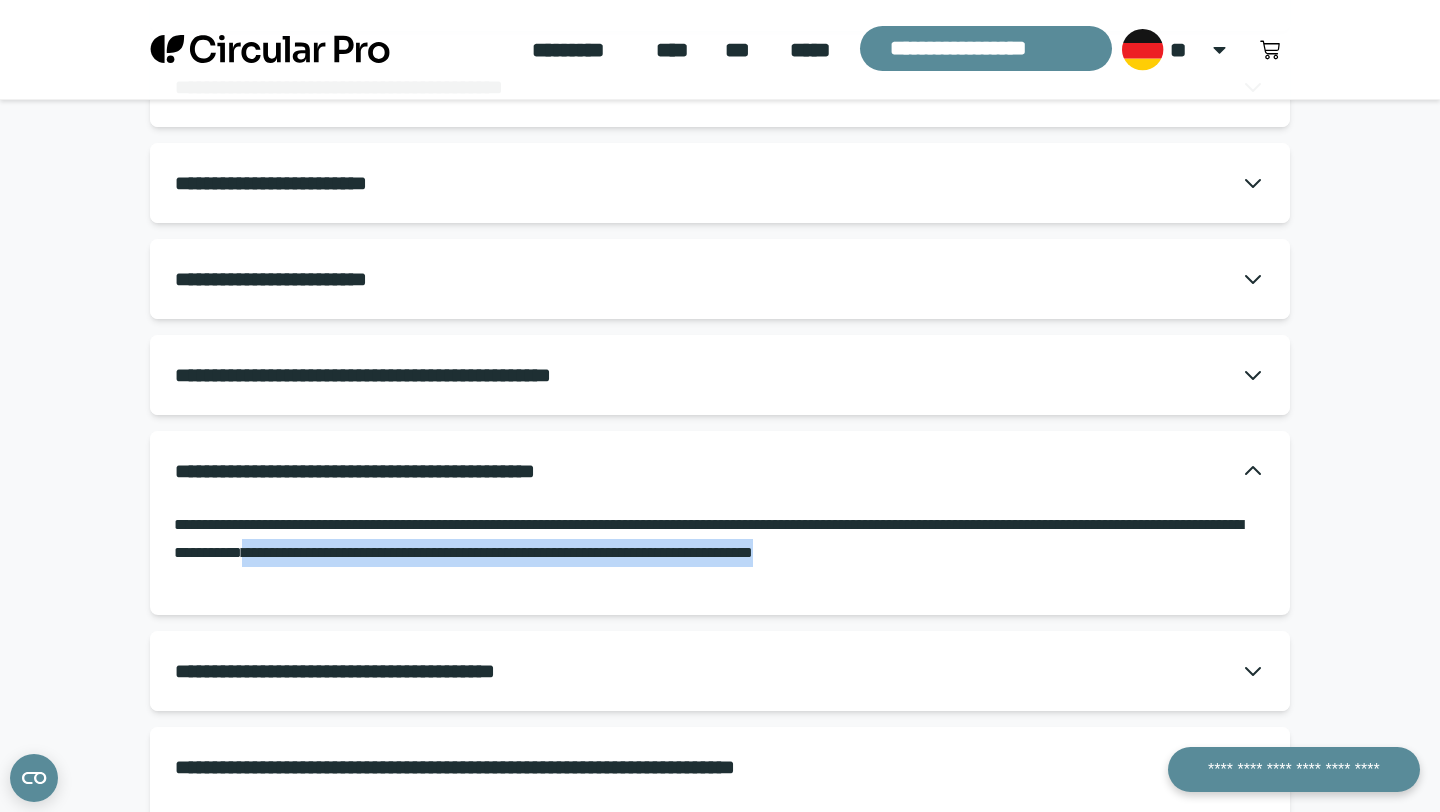 drag, startPoint x: 585, startPoint y: 553, endPoint x: 1238, endPoint y: 563, distance: 653.07654 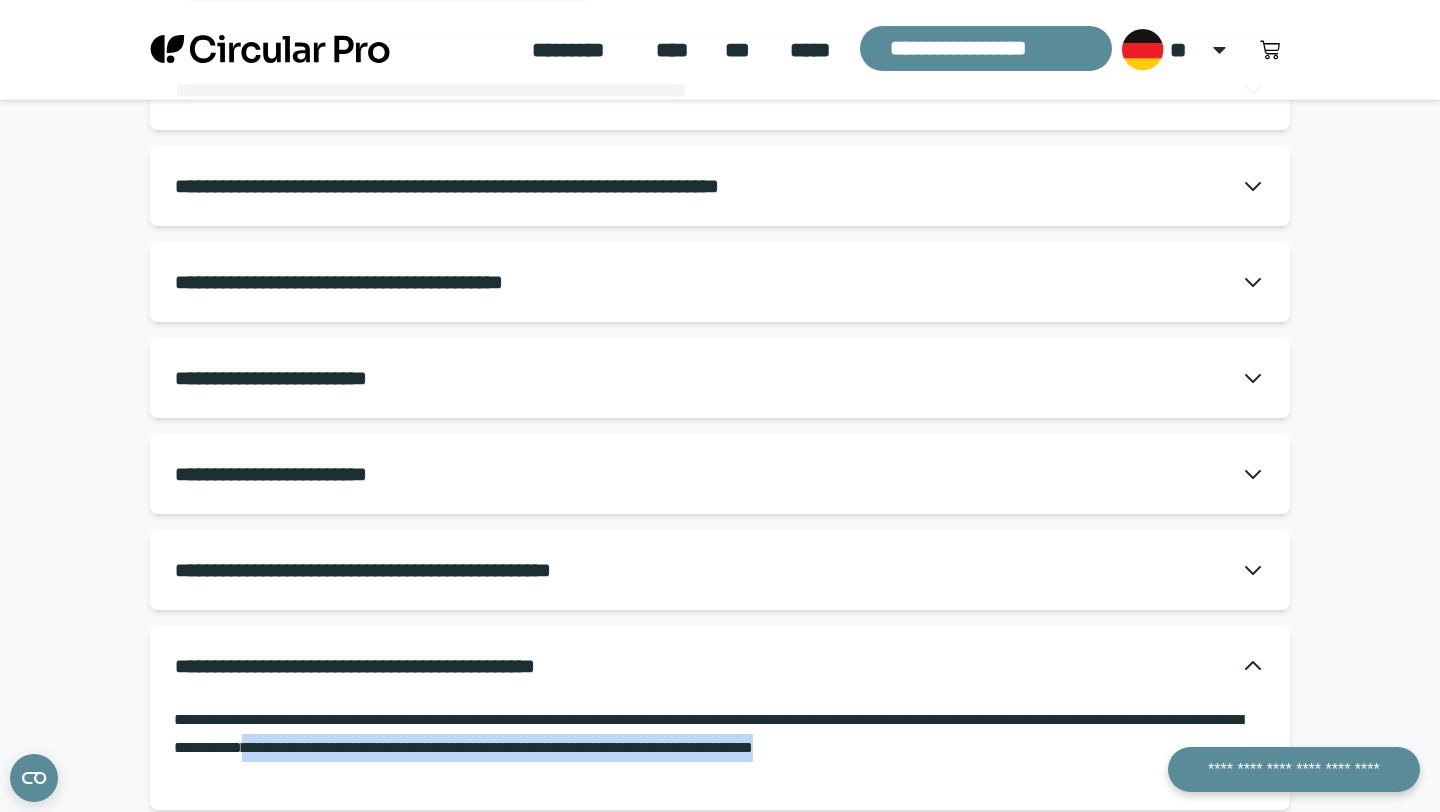 scroll, scrollTop: 426, scrollLeft: 0, axis: vertical 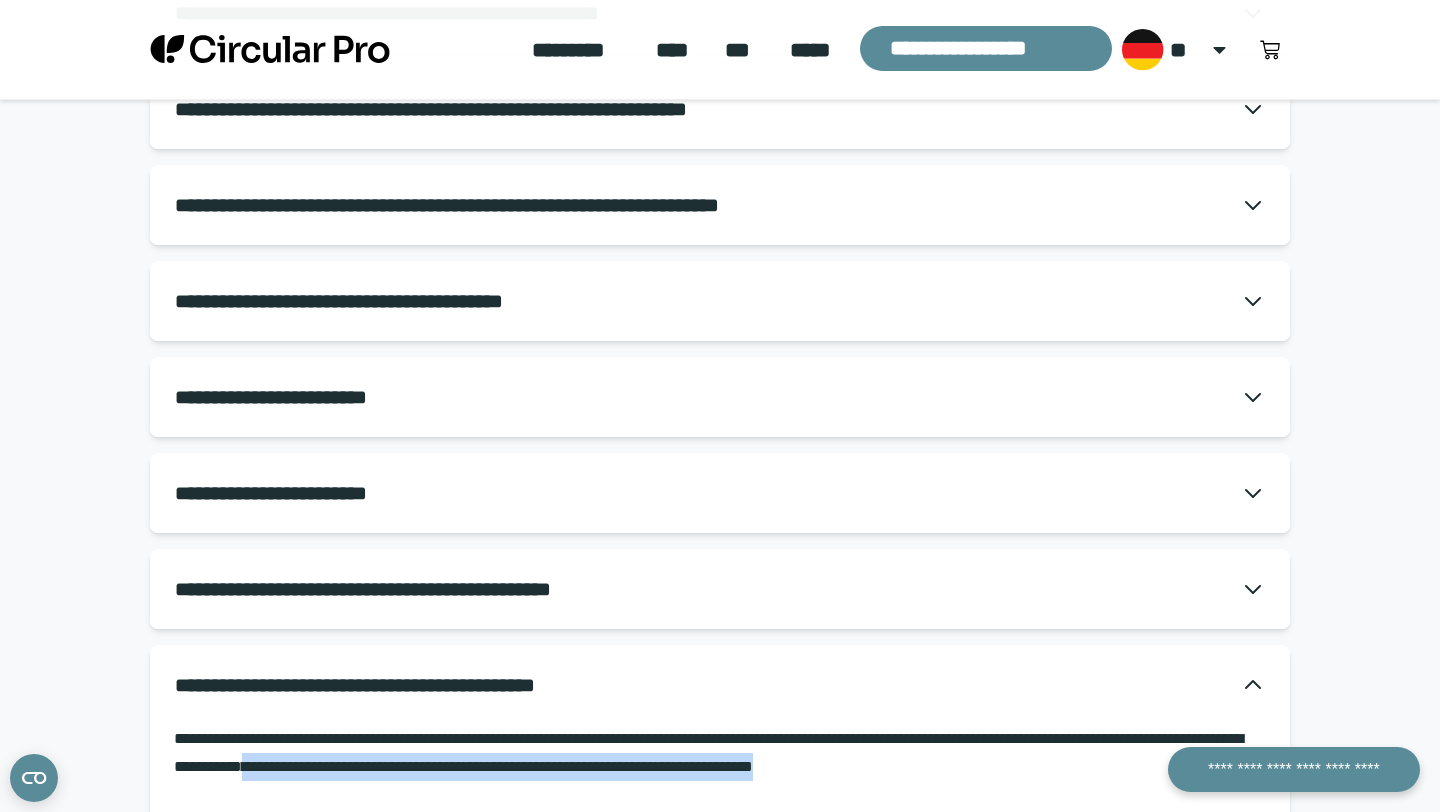 click on "**********" at bounding box center [402, 301] 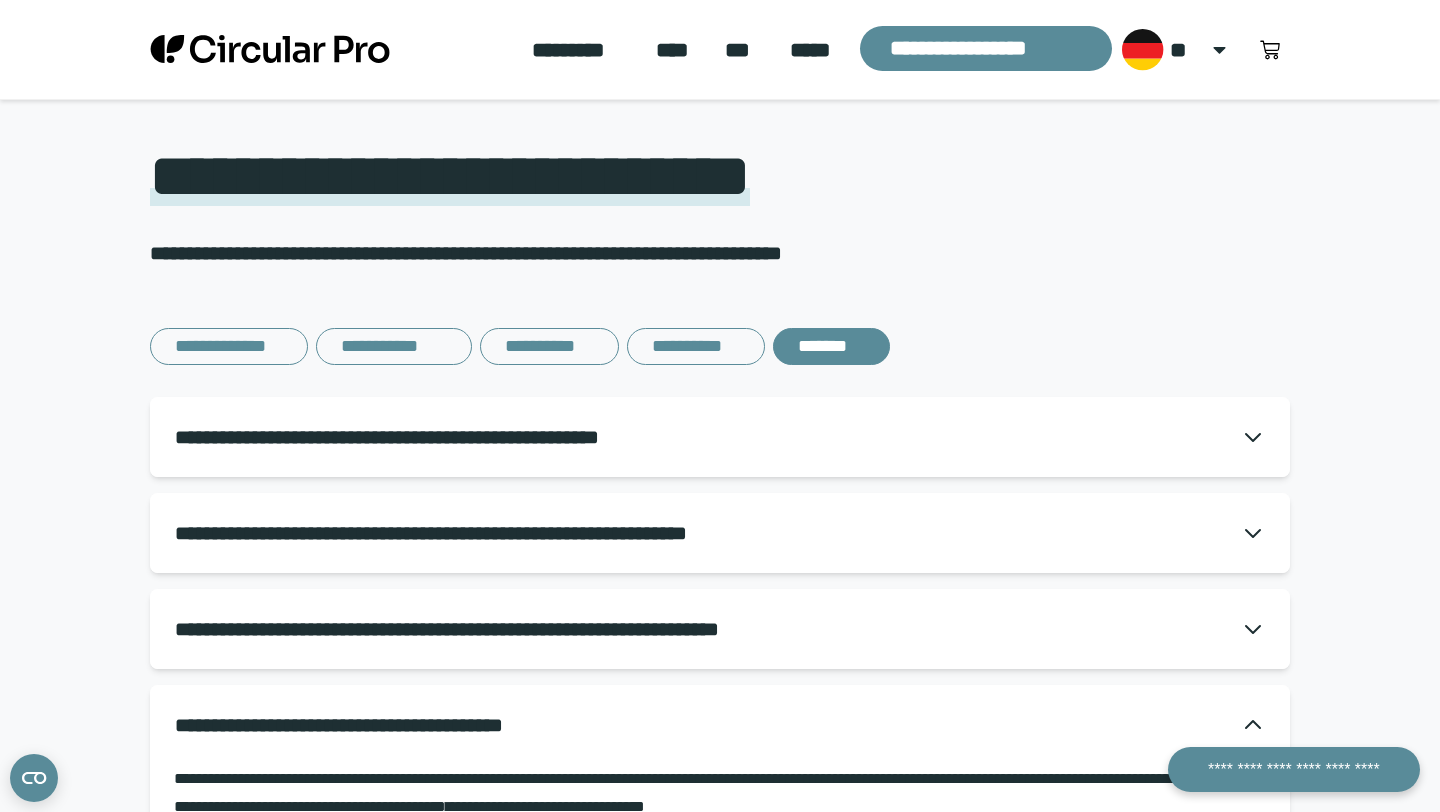 scroll, scrollTop: 0, scrollLeft: 0, axis: both 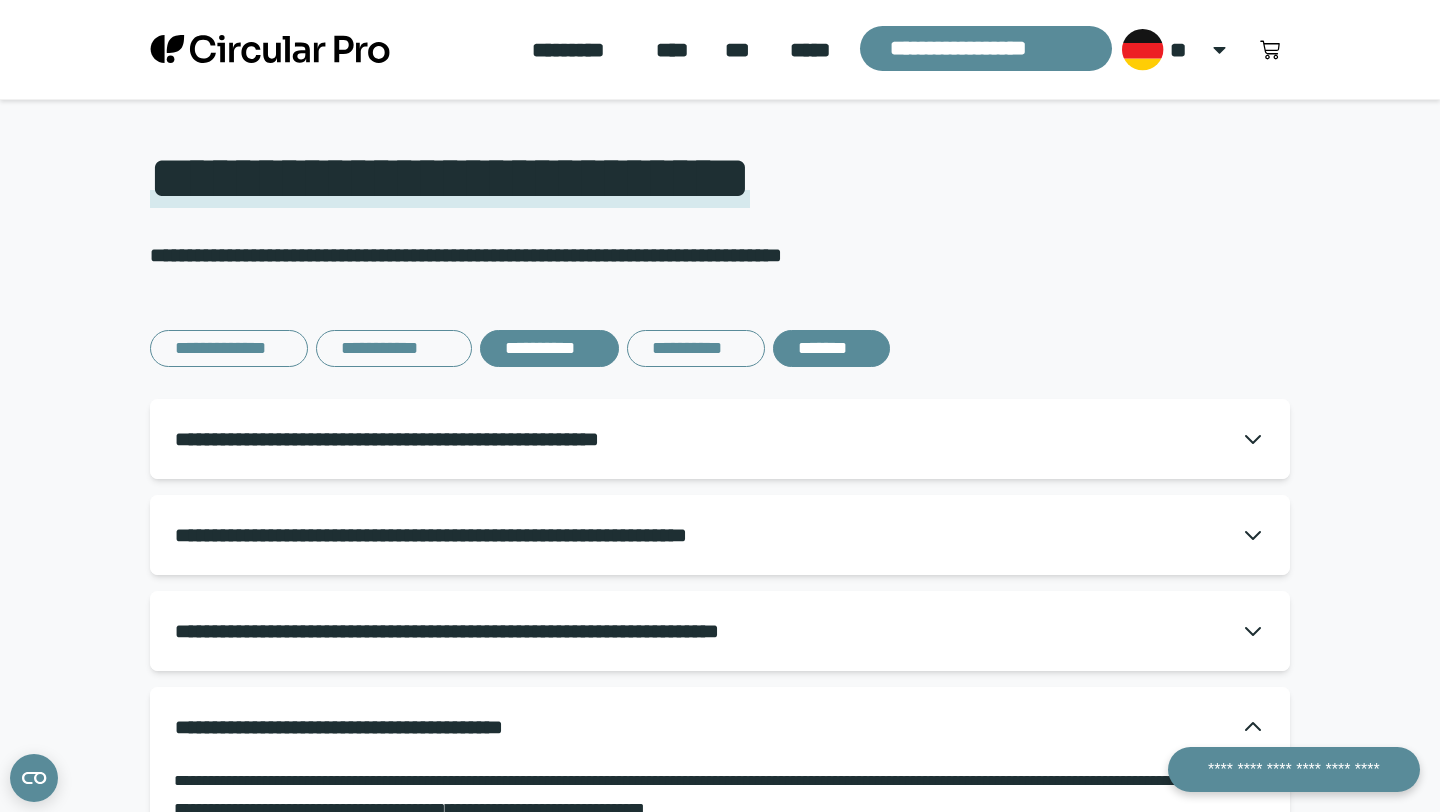 click on "**********" at bounding box center (549, 348) 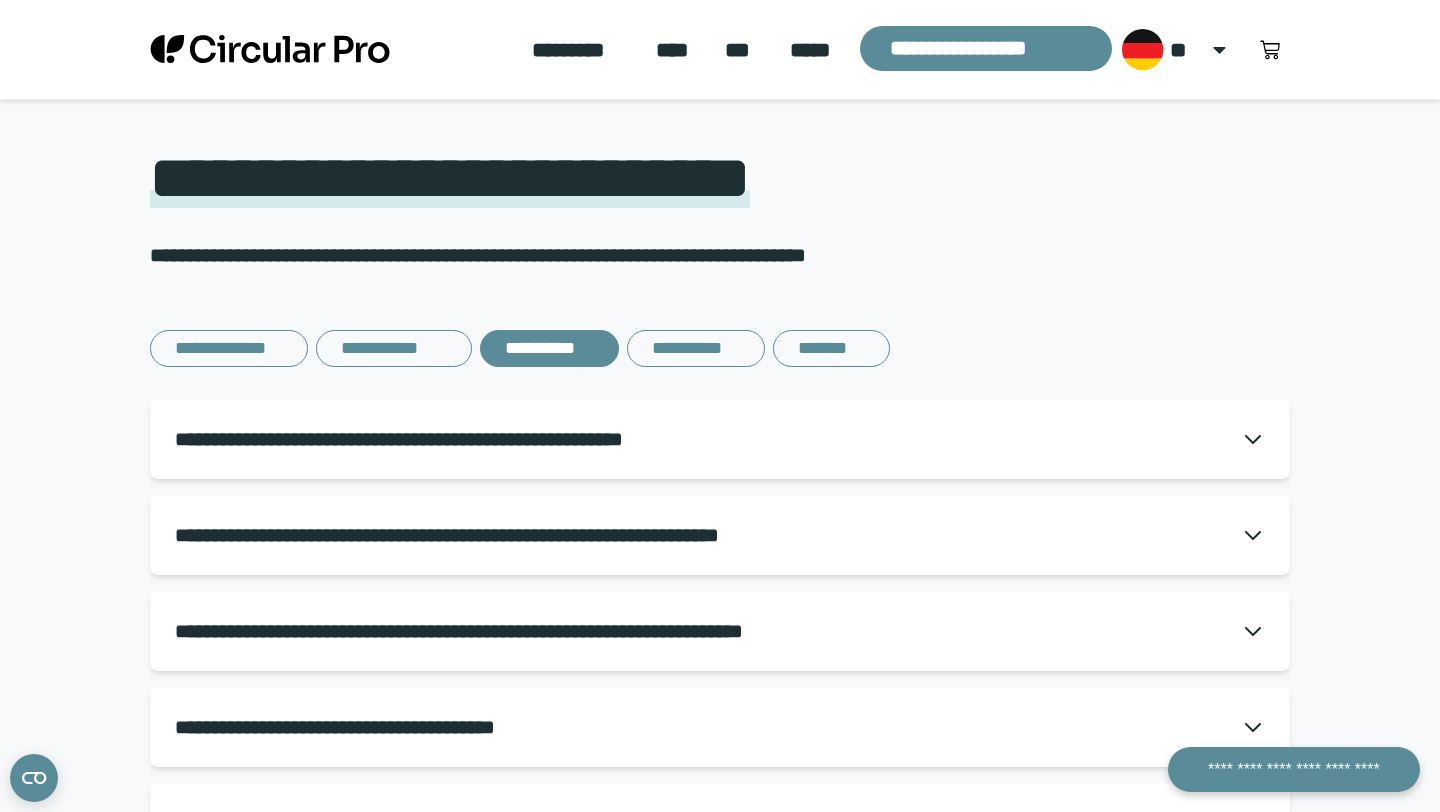 scroll, scrollTop: 0, scrollLeft: 0, axis: both 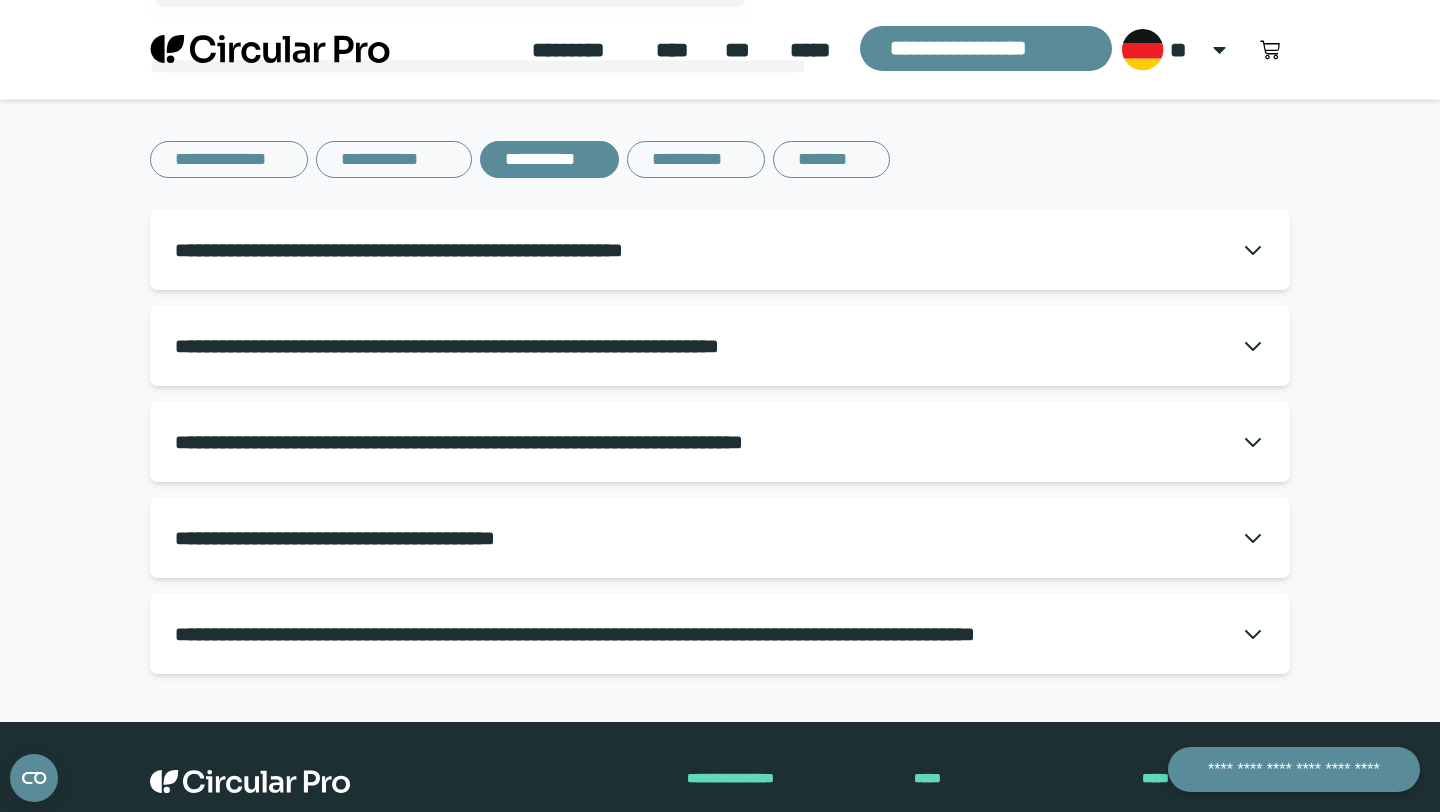 click on "**********" at bounding box center [720, 538] 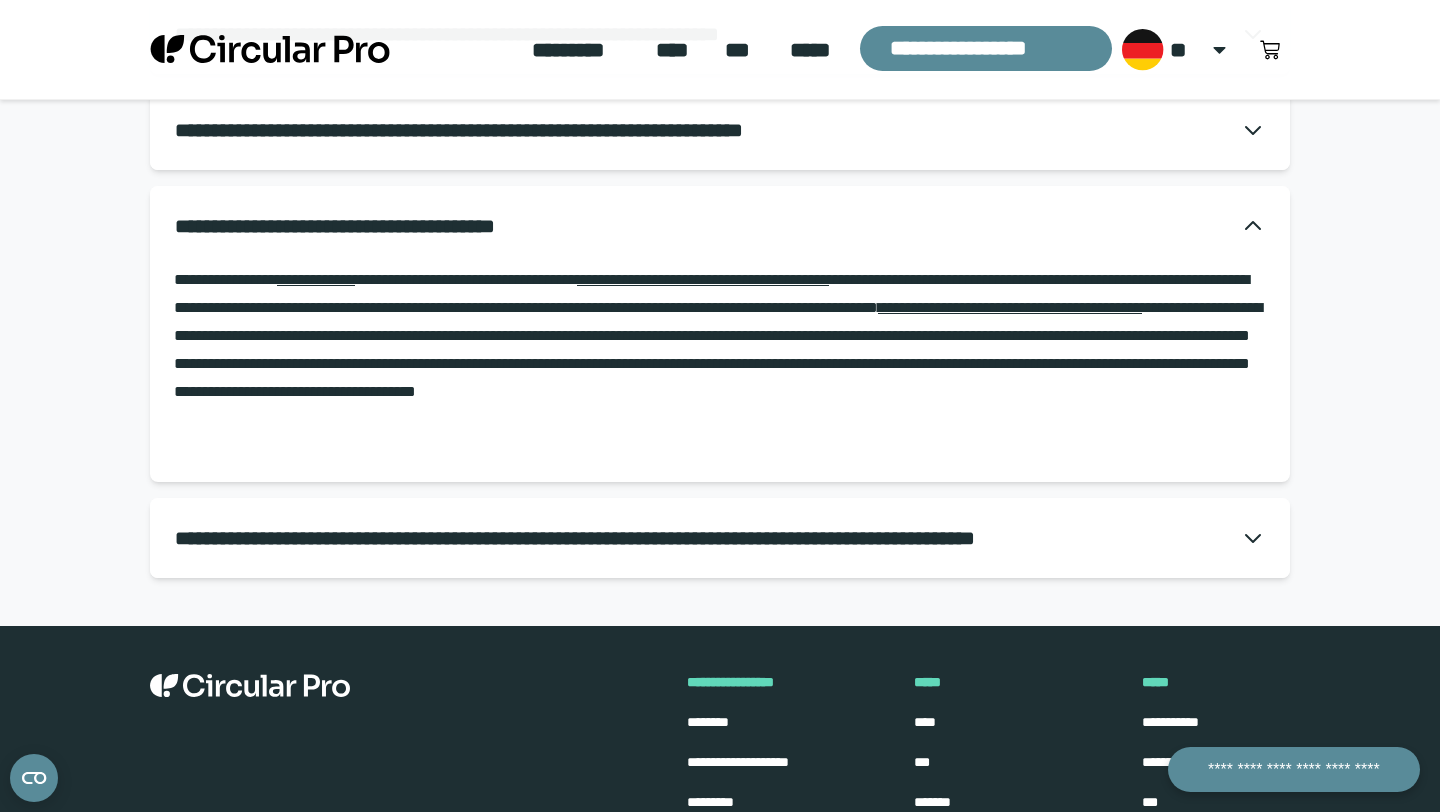 scroll, scrollTop: 508, scrollLeft: 0, axis: vertical 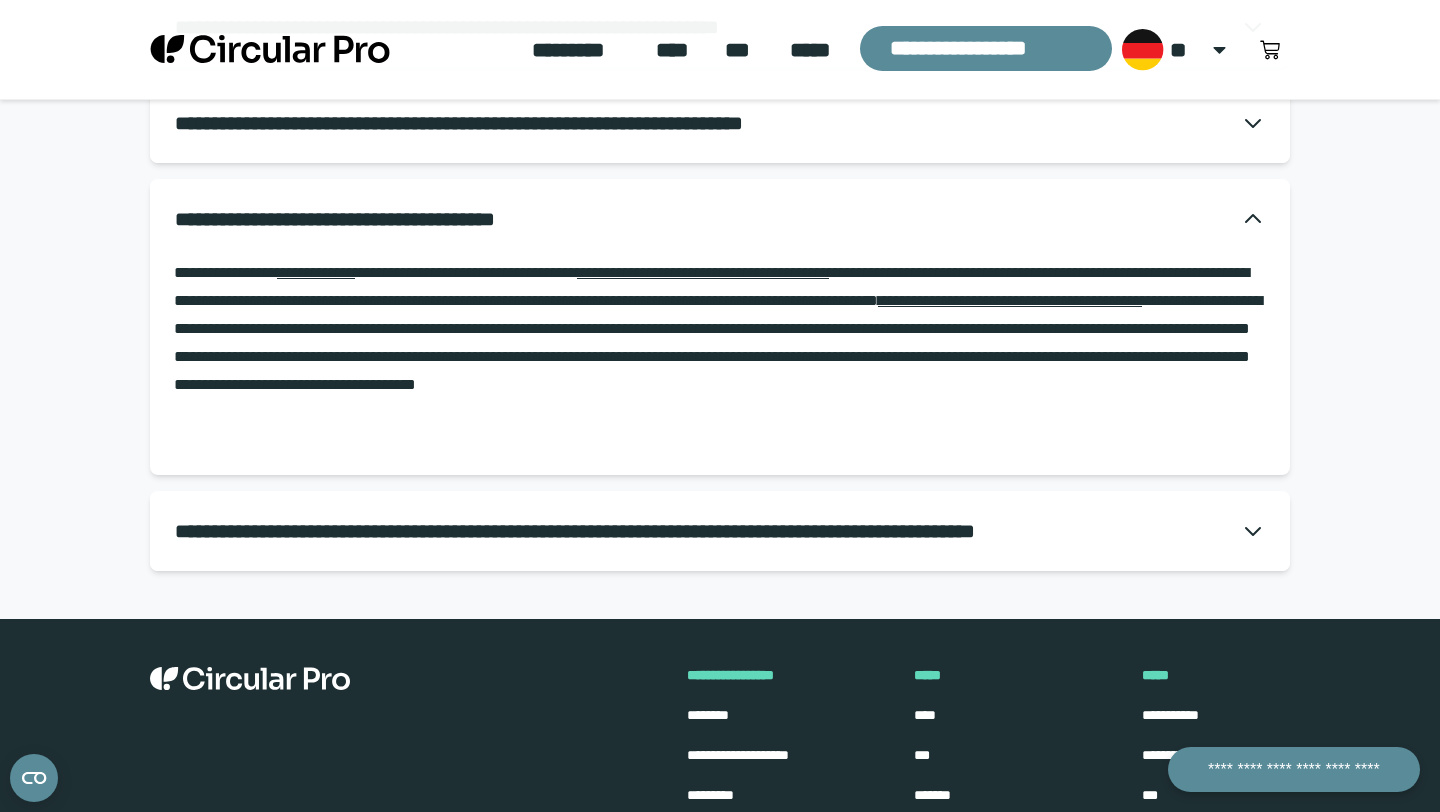 click on "**********" at bounding box center [707, 531] 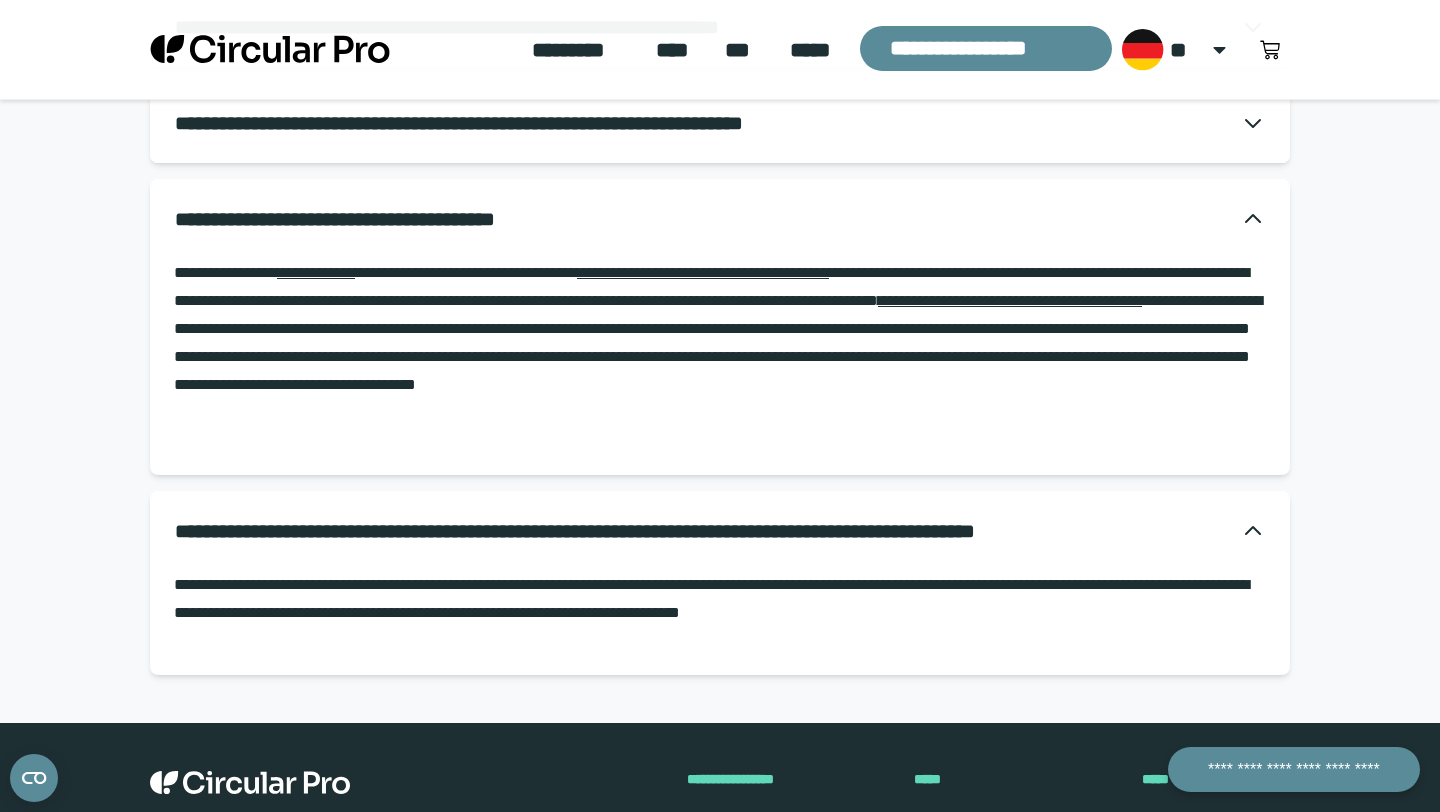 click on "**********" at bounding box center (707, 531) 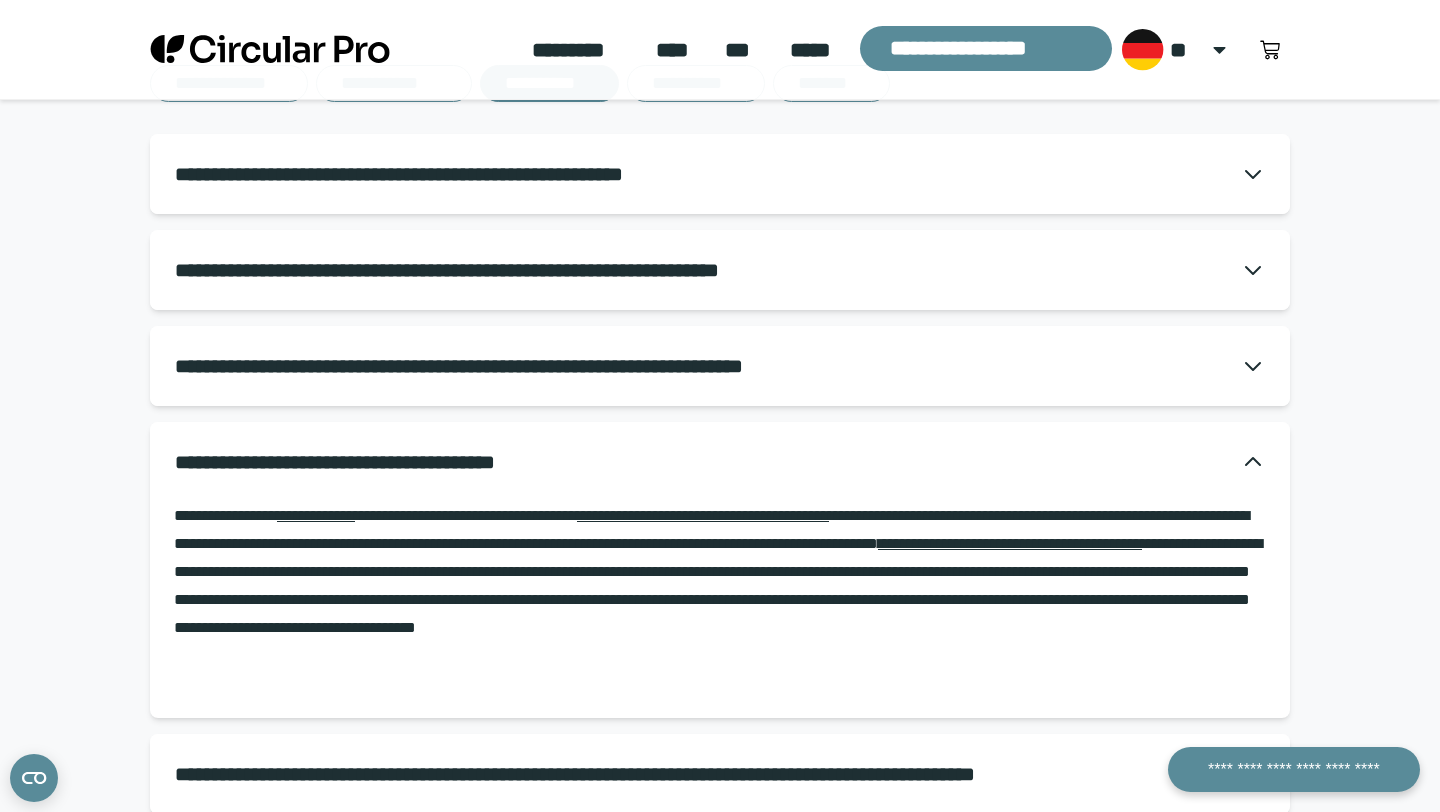 scroll, scrollTop: 246, scrollLeft: 0, axis: vertical 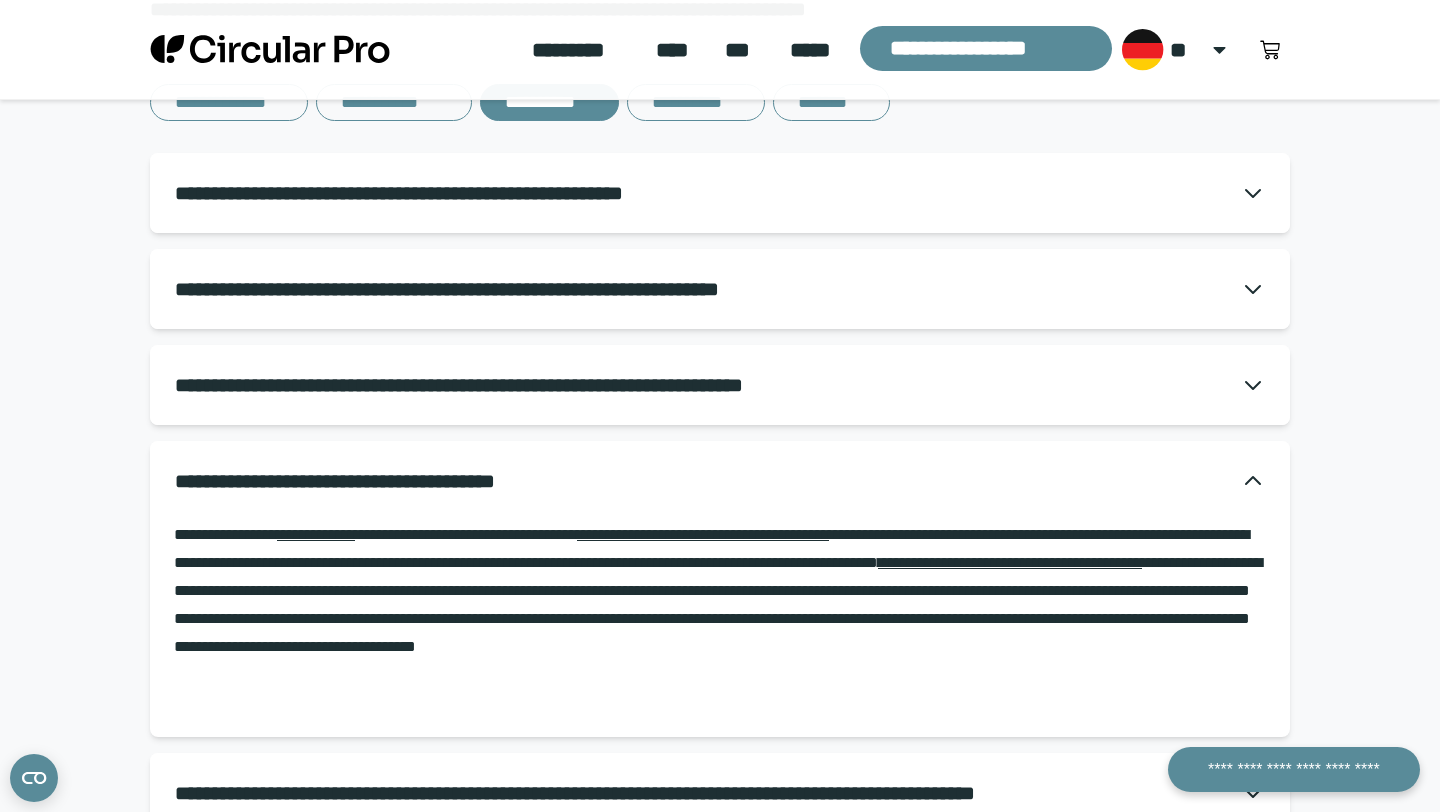 click on "**********" at bounding box center [549, 385] 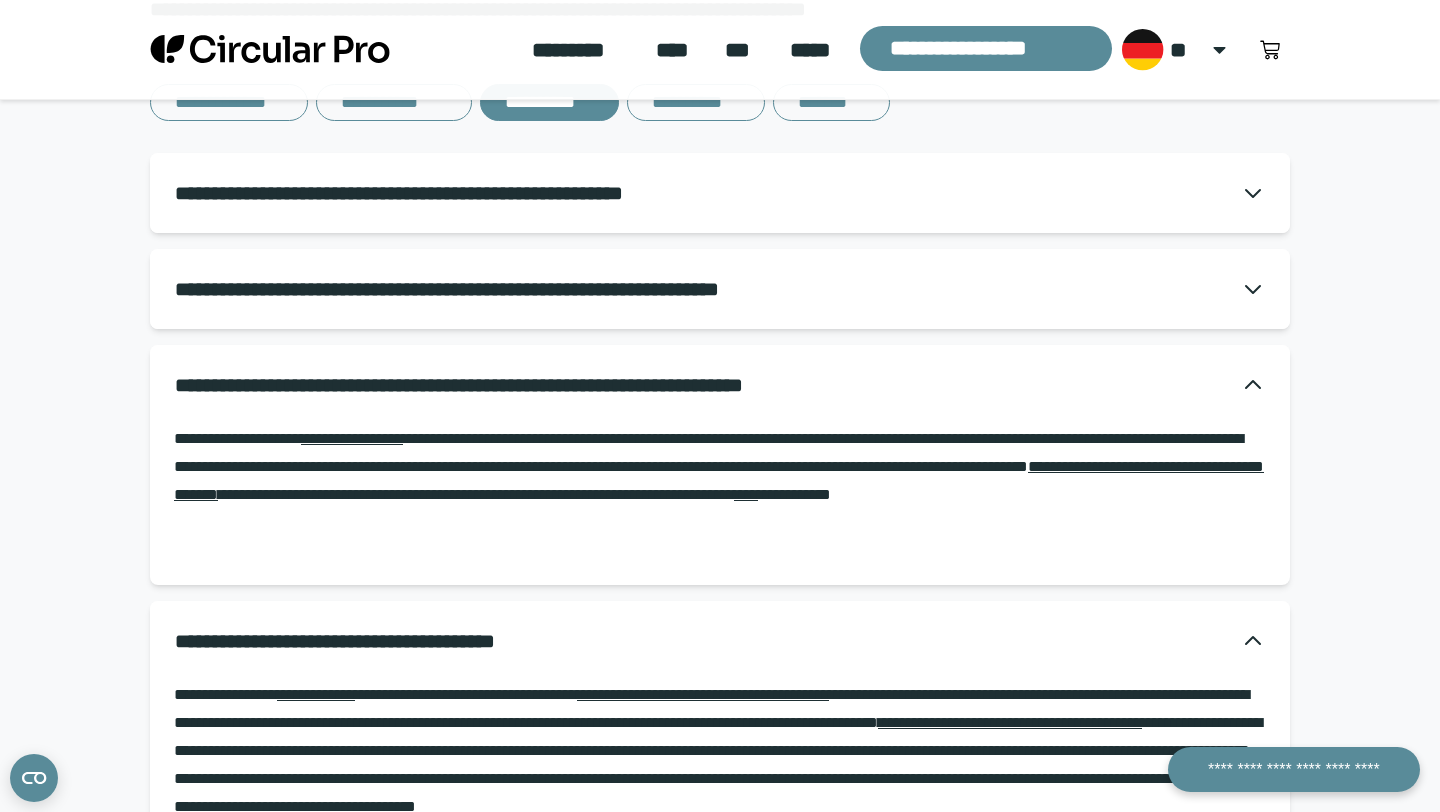 click on "**********" at bounding box center [549, 385] 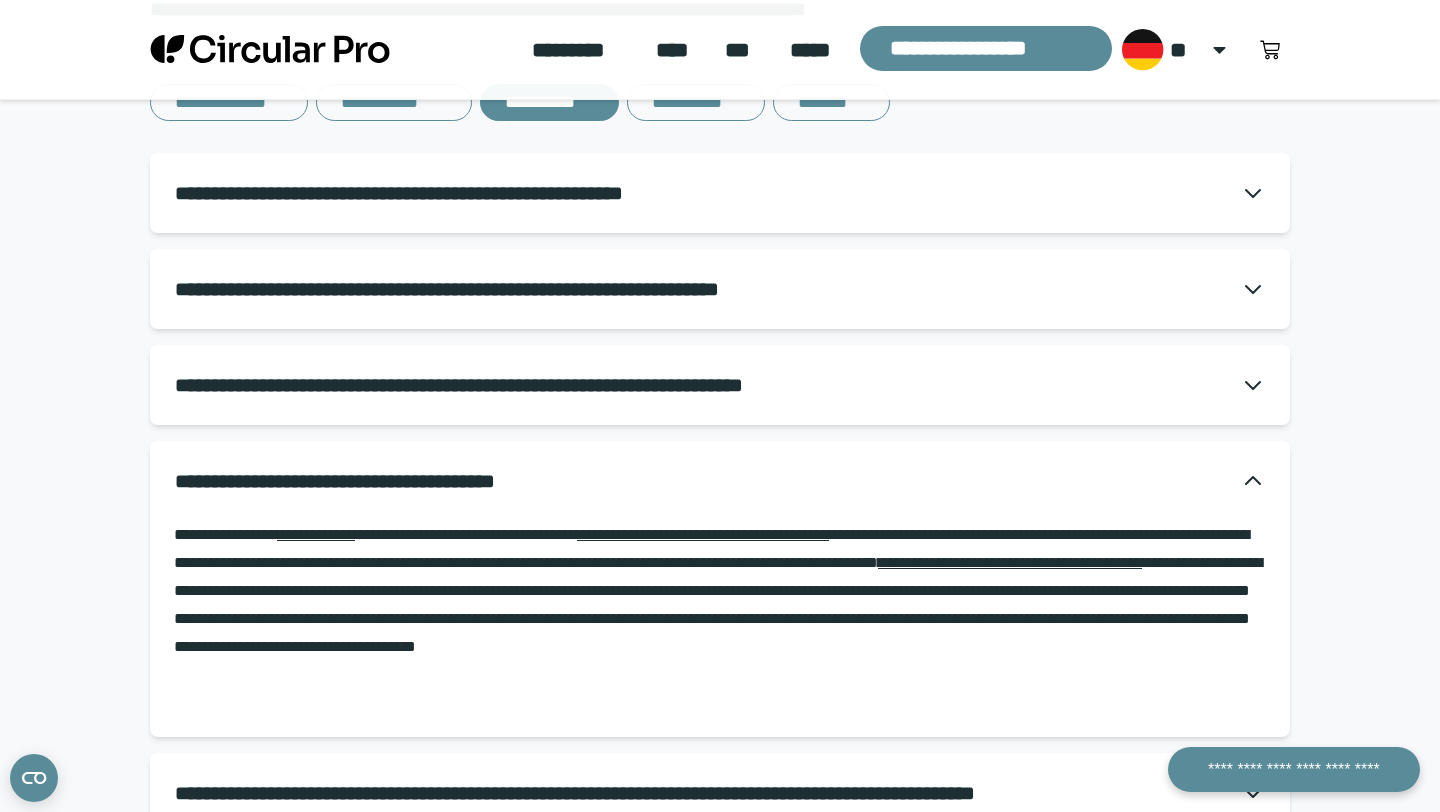 click on "**********" at bounding box center (521, 289) 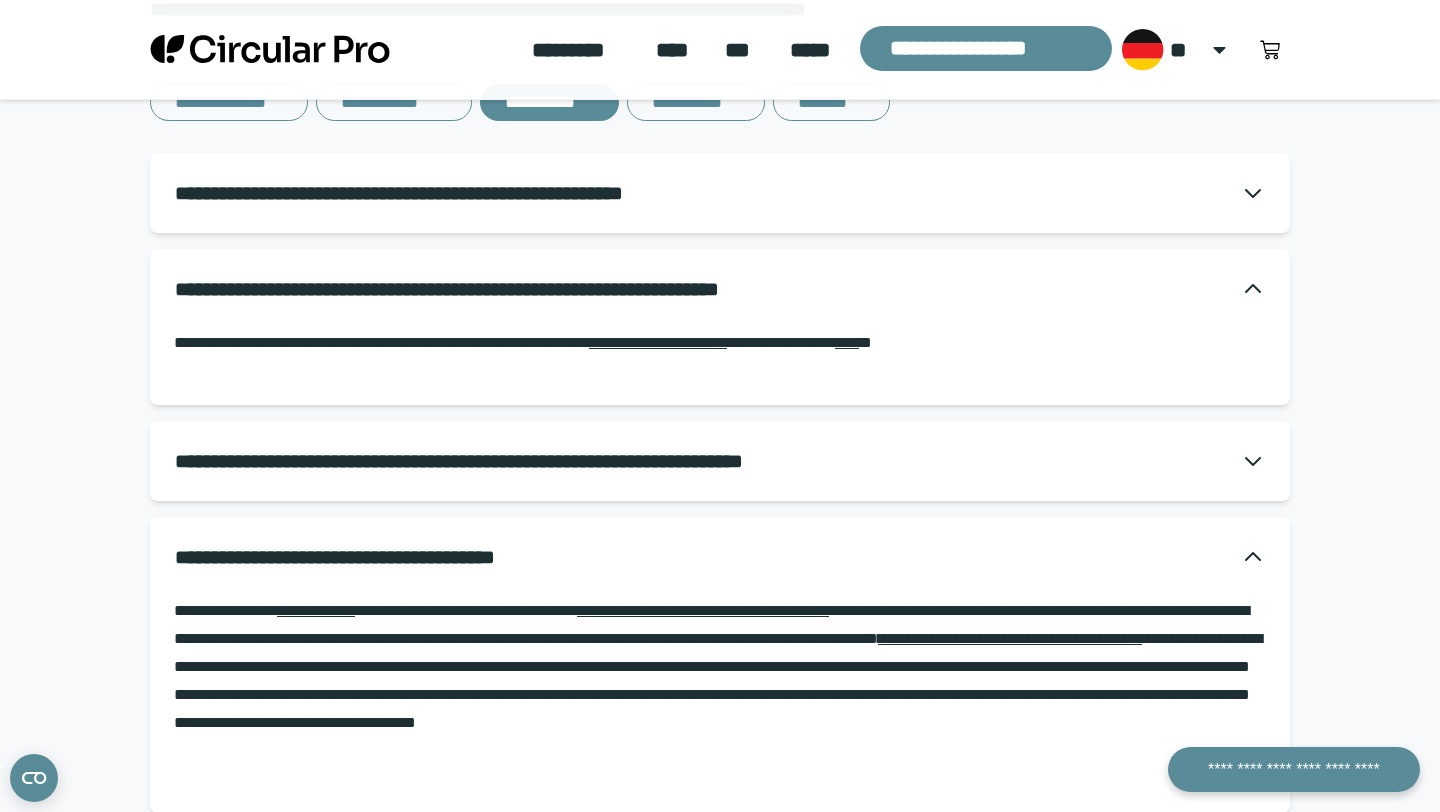 click on "**********" at bounding box center (521, 289) 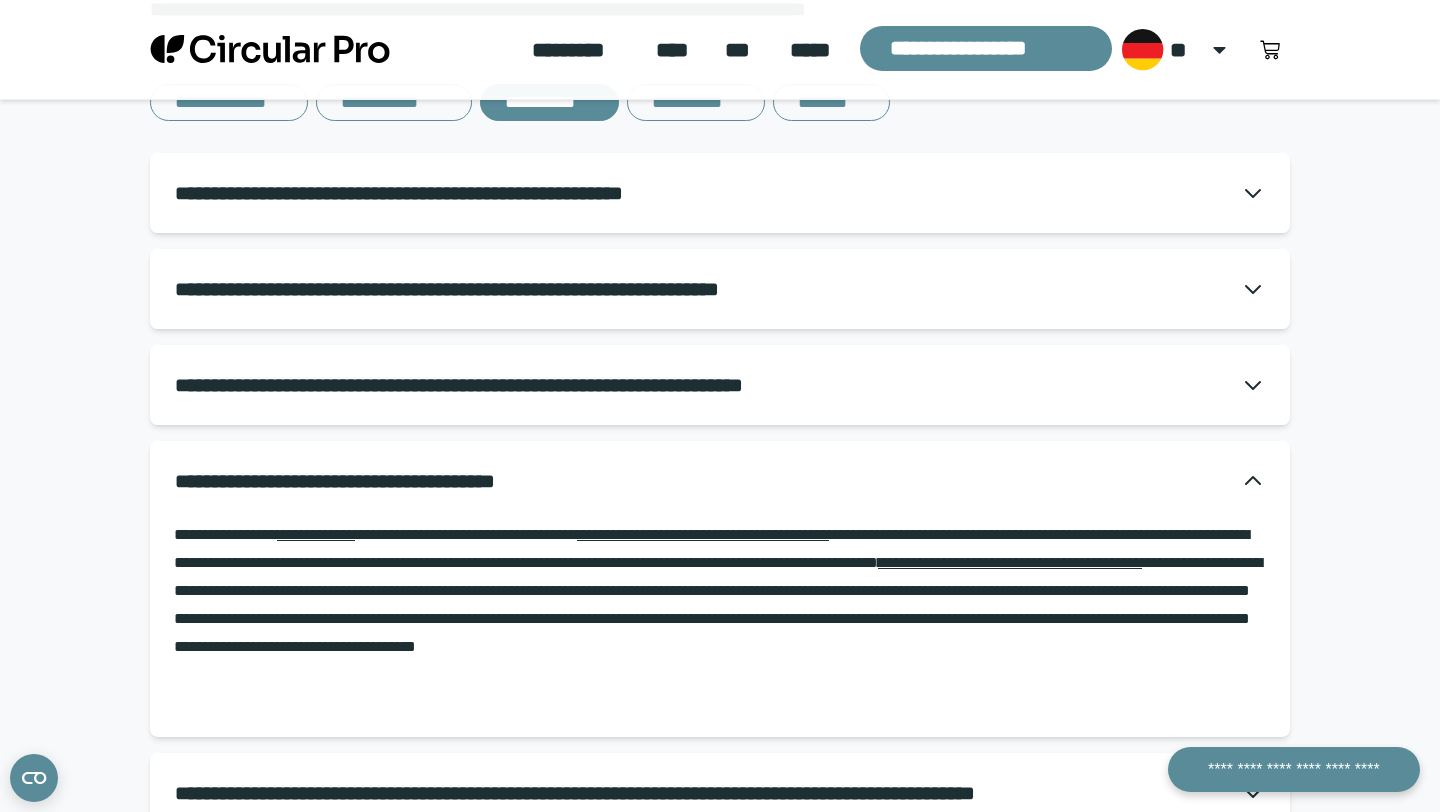 click on "**********" at bounding box center [720, 193] 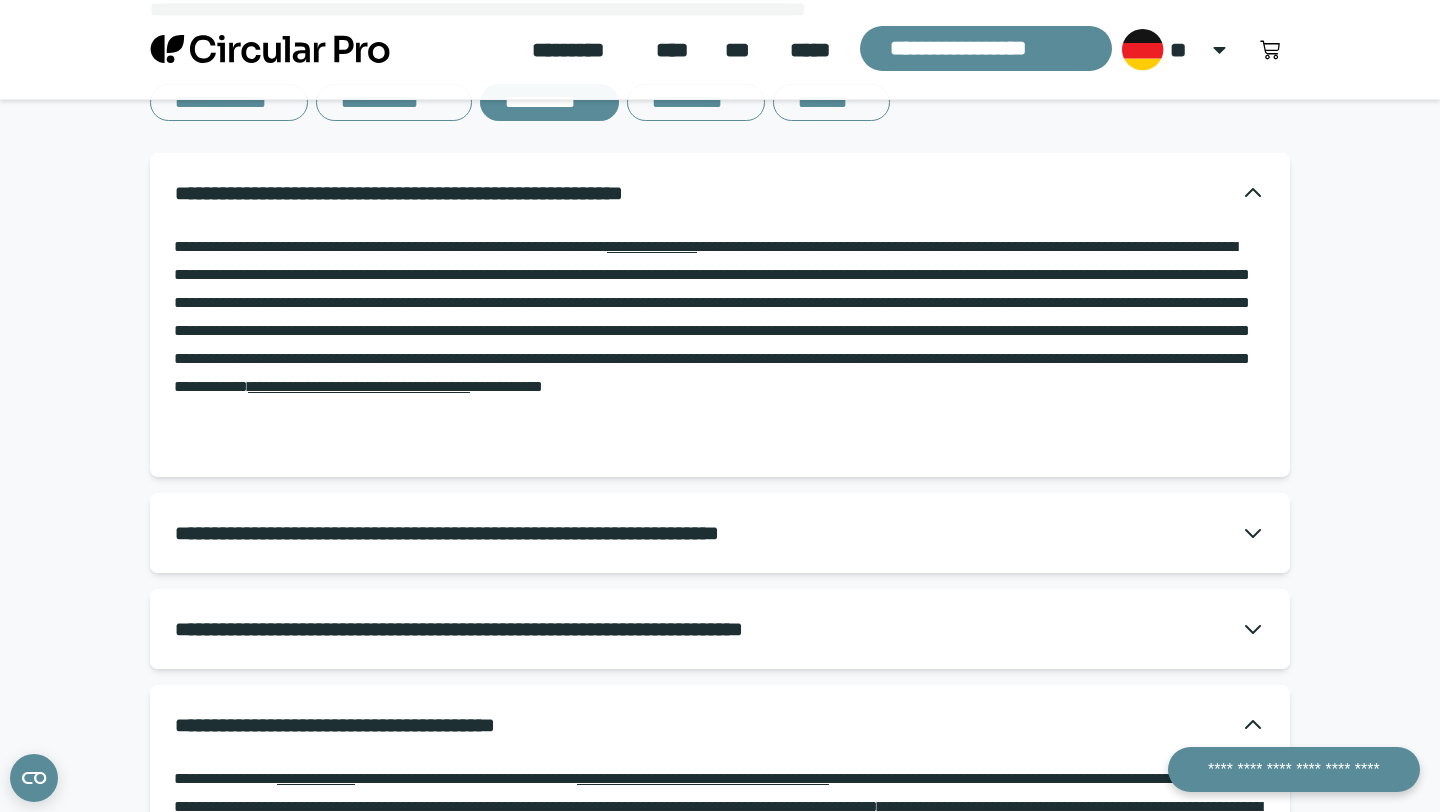 click on "**********" at bounding box center (720, 193) 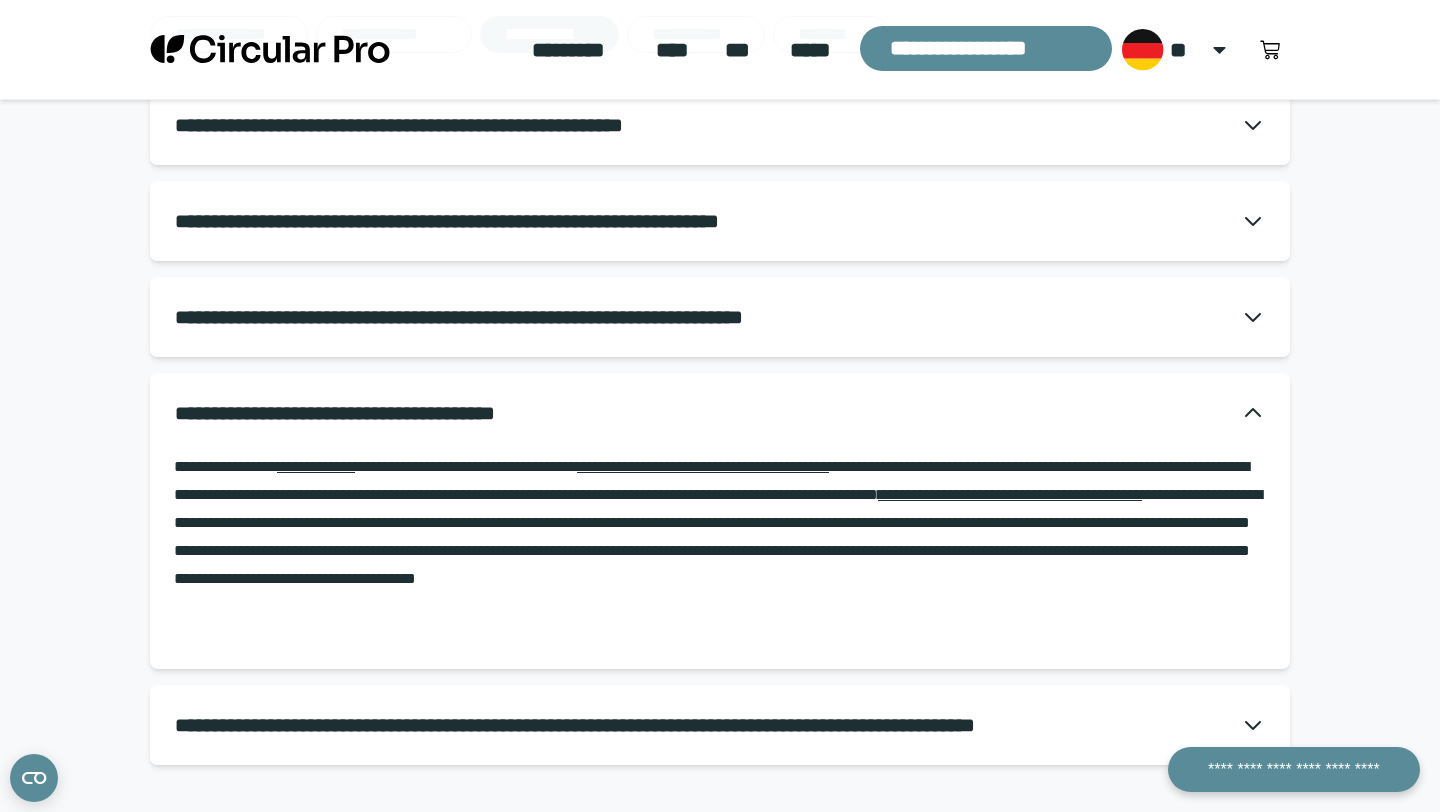 scroll, scrollTop: 315, scrollLeft: 0, axis: vertical 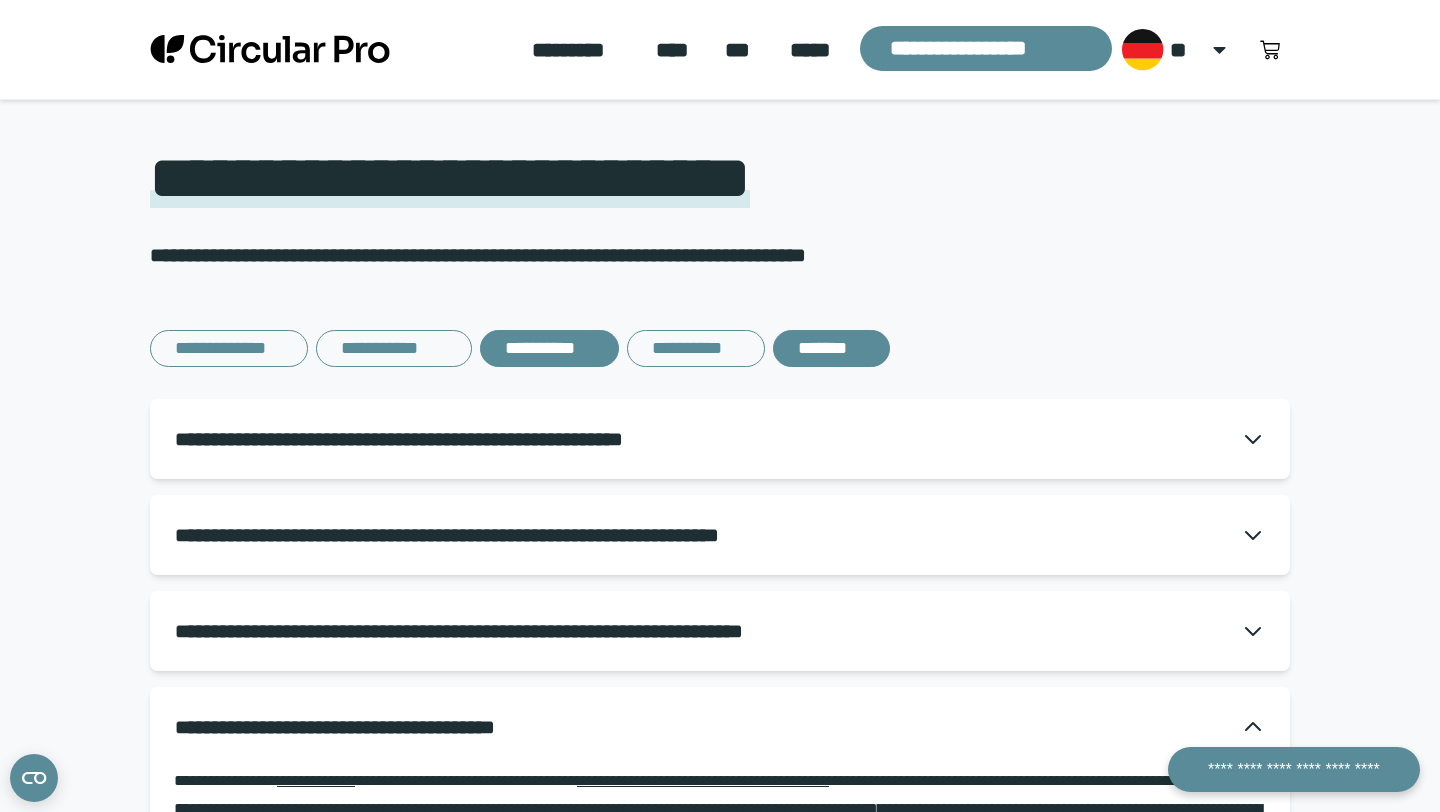 click on "*******" at bounding box center (832, 348) 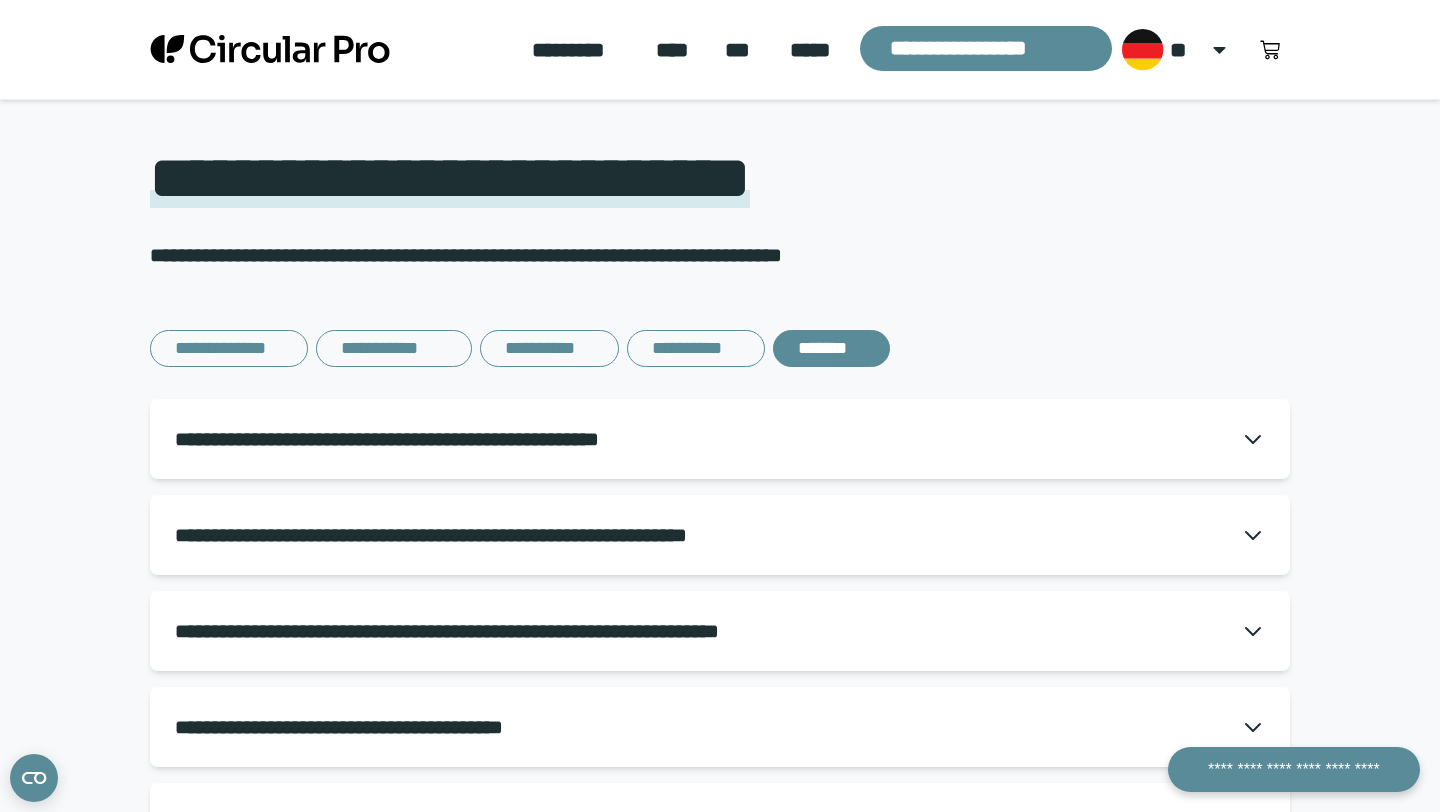 scroll, scrollTop: 0, scrollLeft: 0, axis: both 